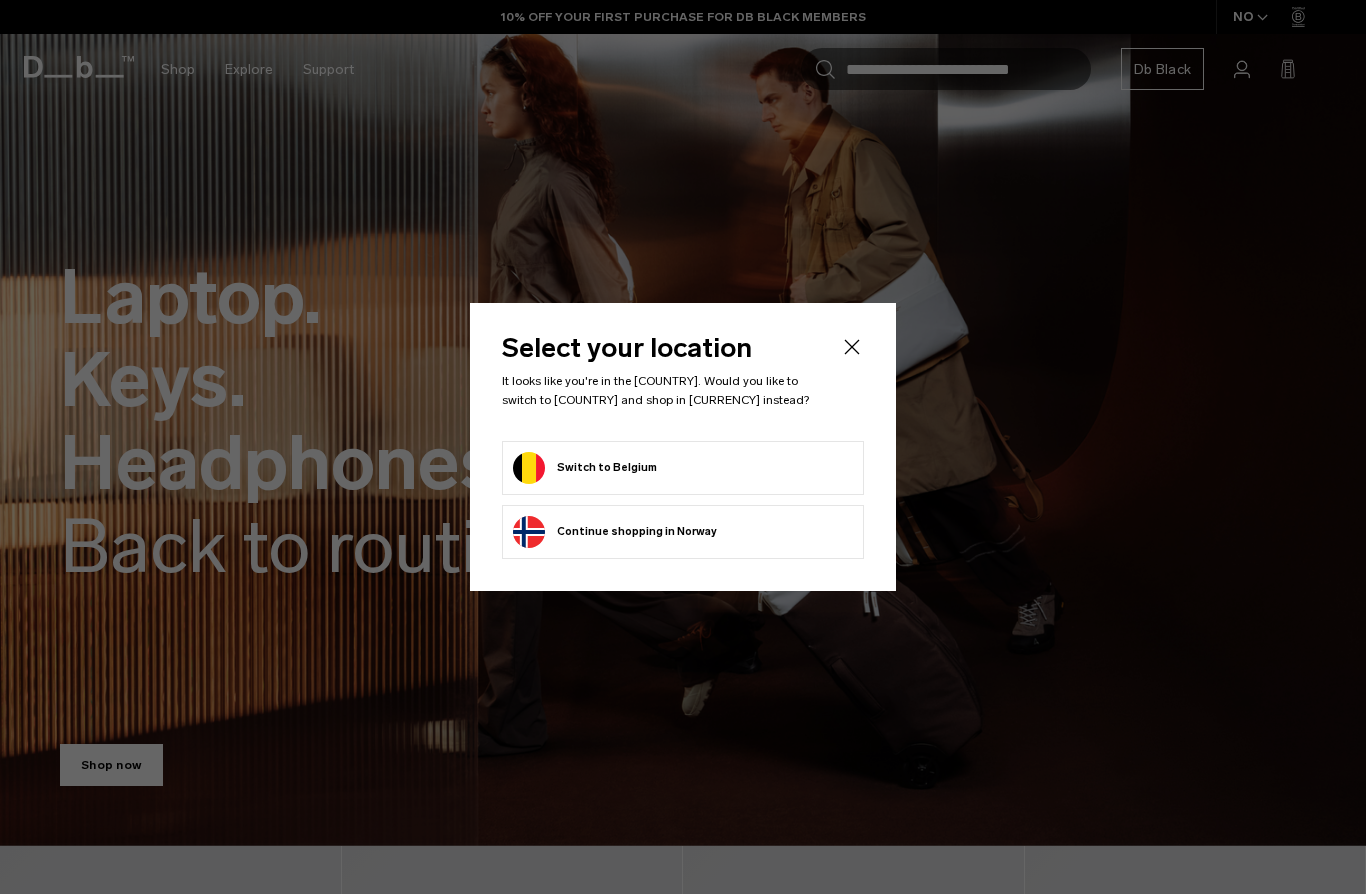 scroll, scrollTop: 0, scrollLeft: 0, axis: both 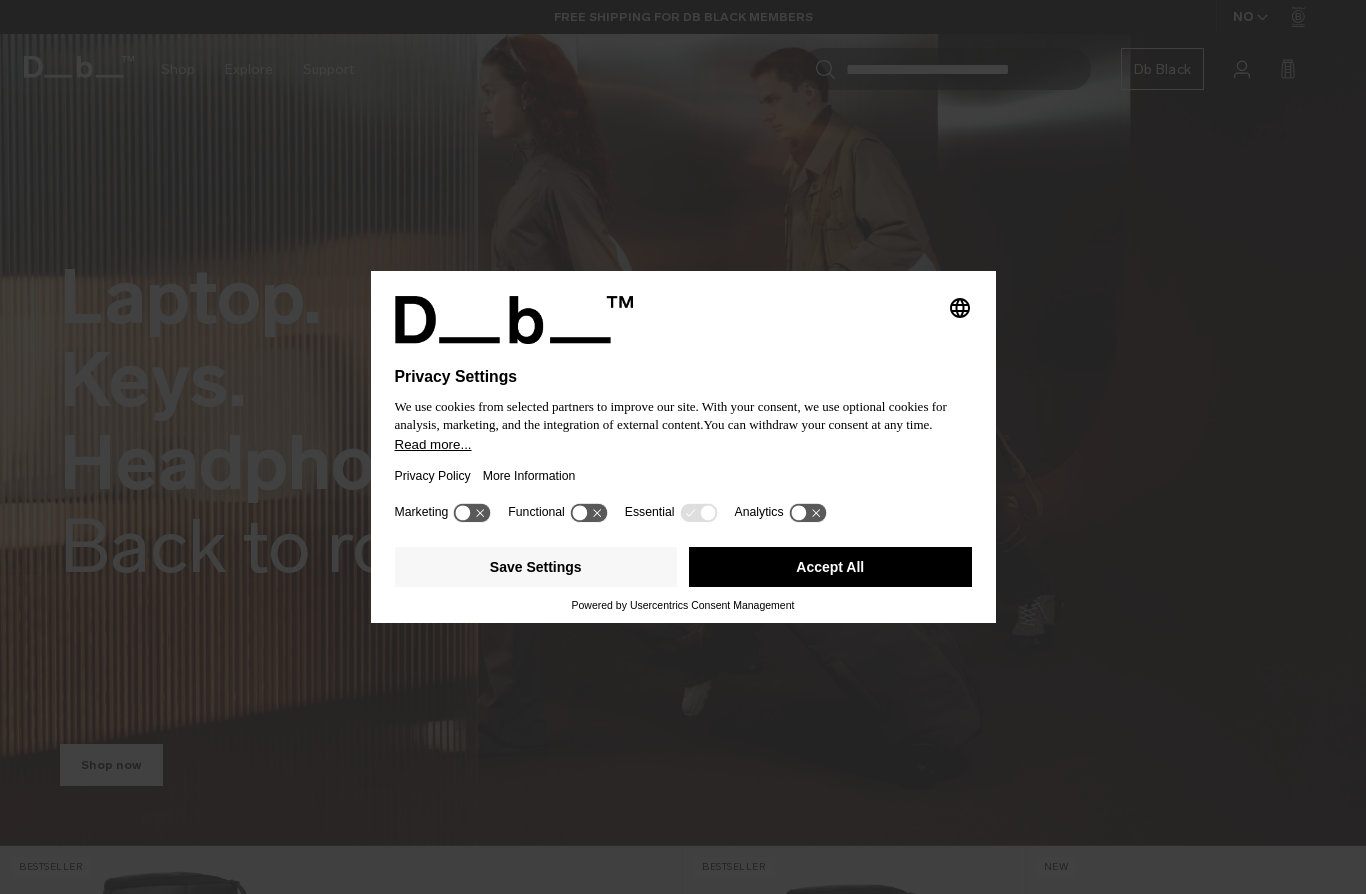 click 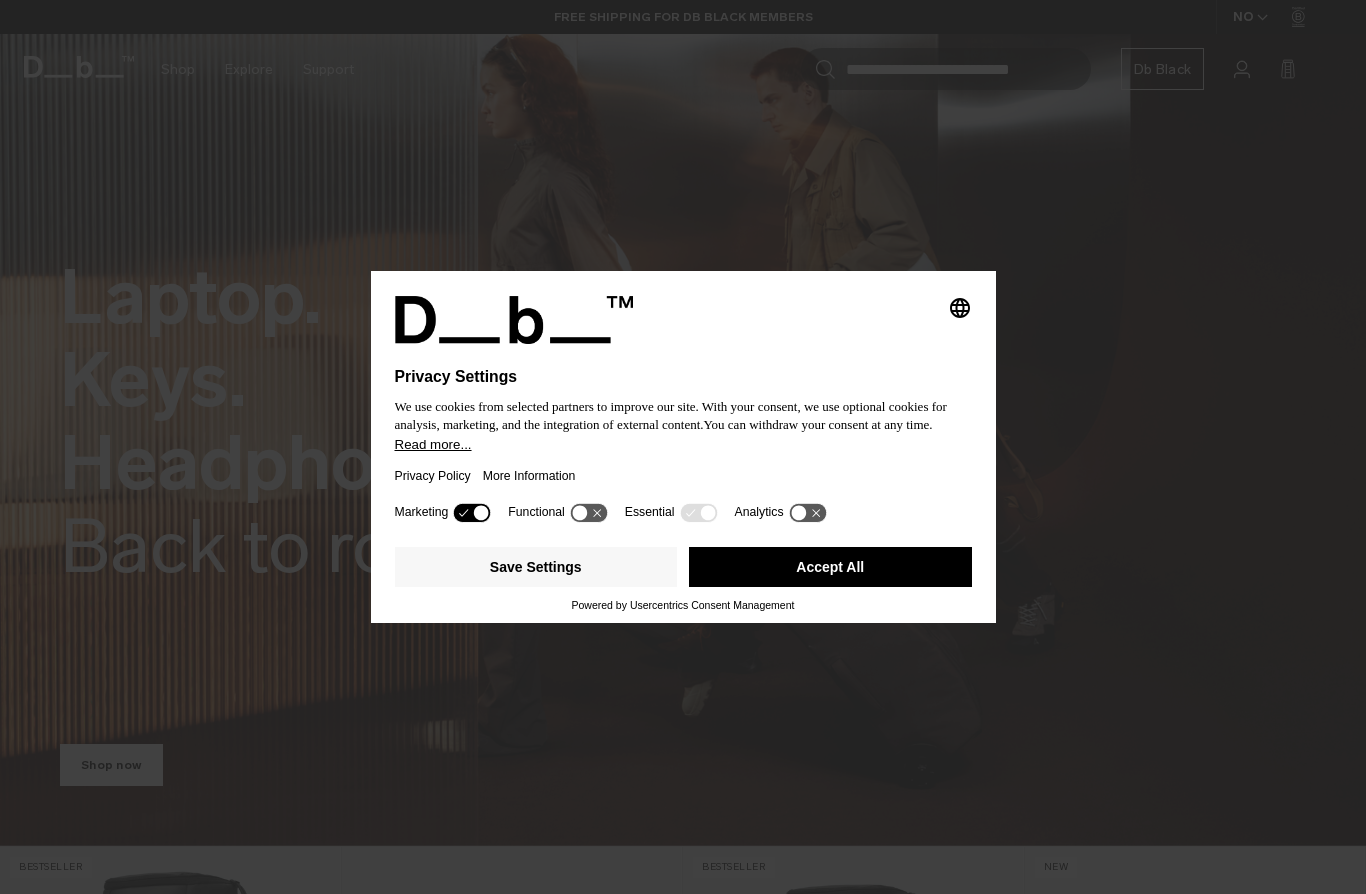 click 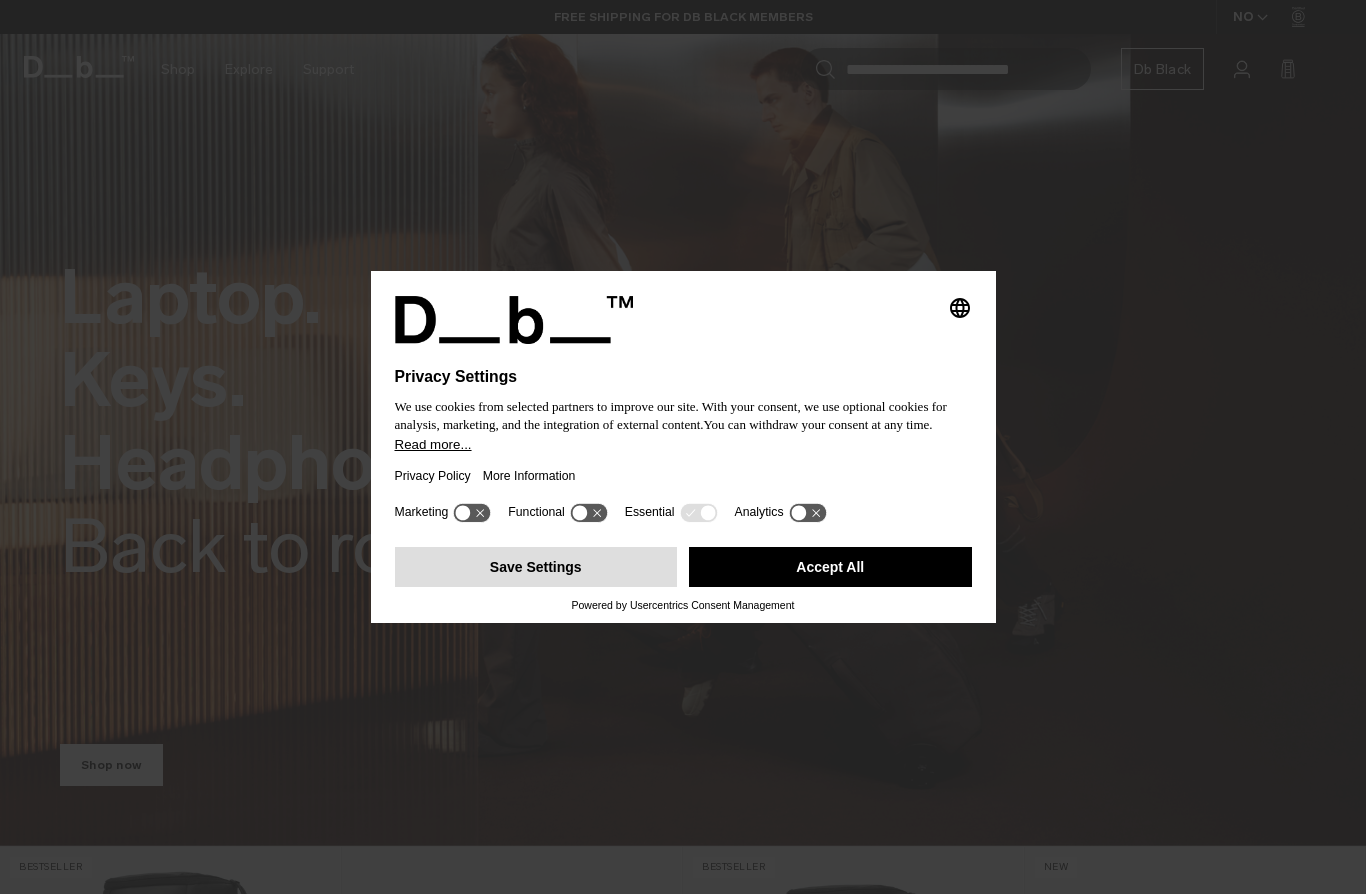 click on "Save Settings" at bounding box center (536, 567) 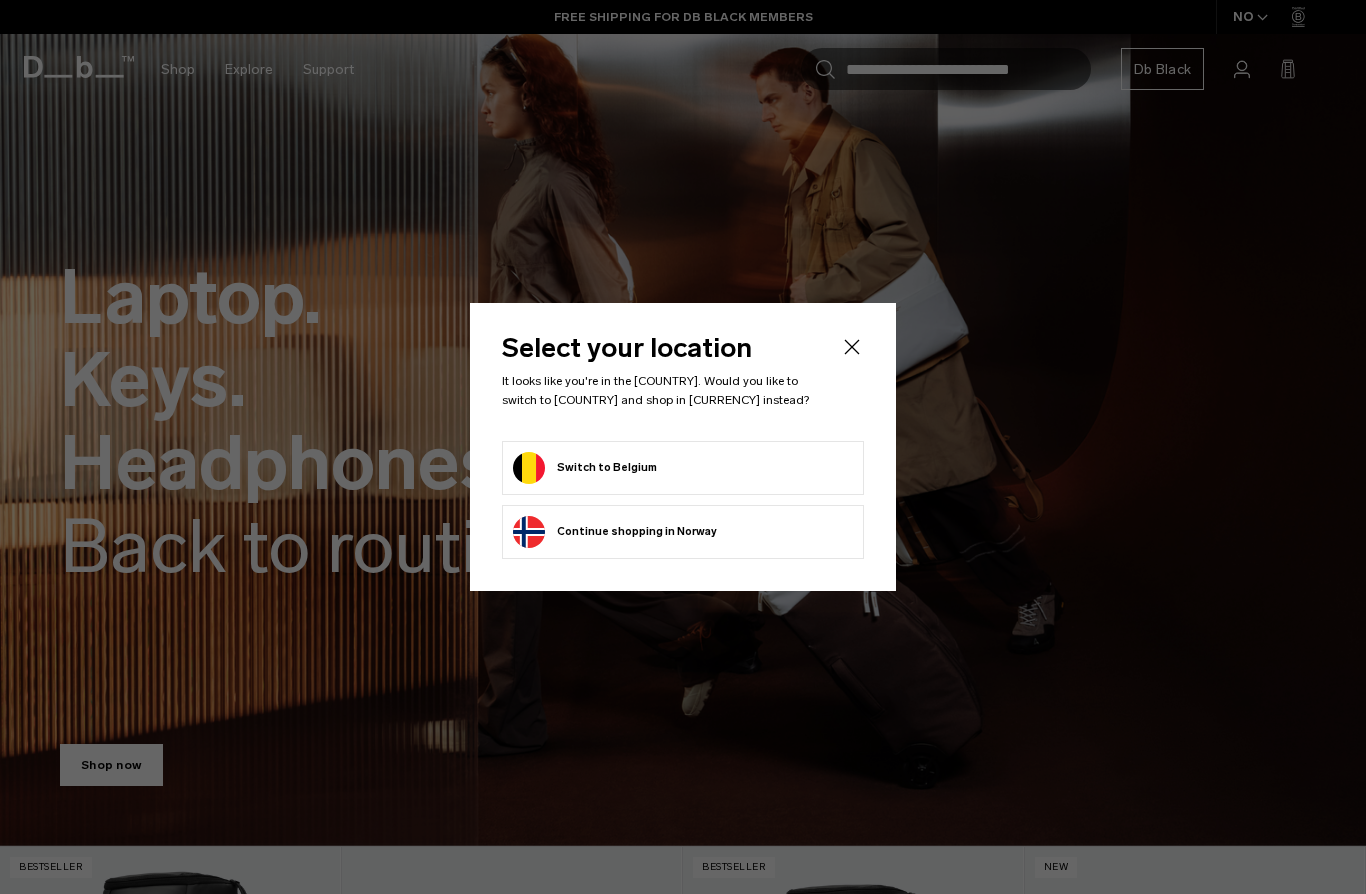 click on "Switch to Belgium" at bounding box center (585, 468) 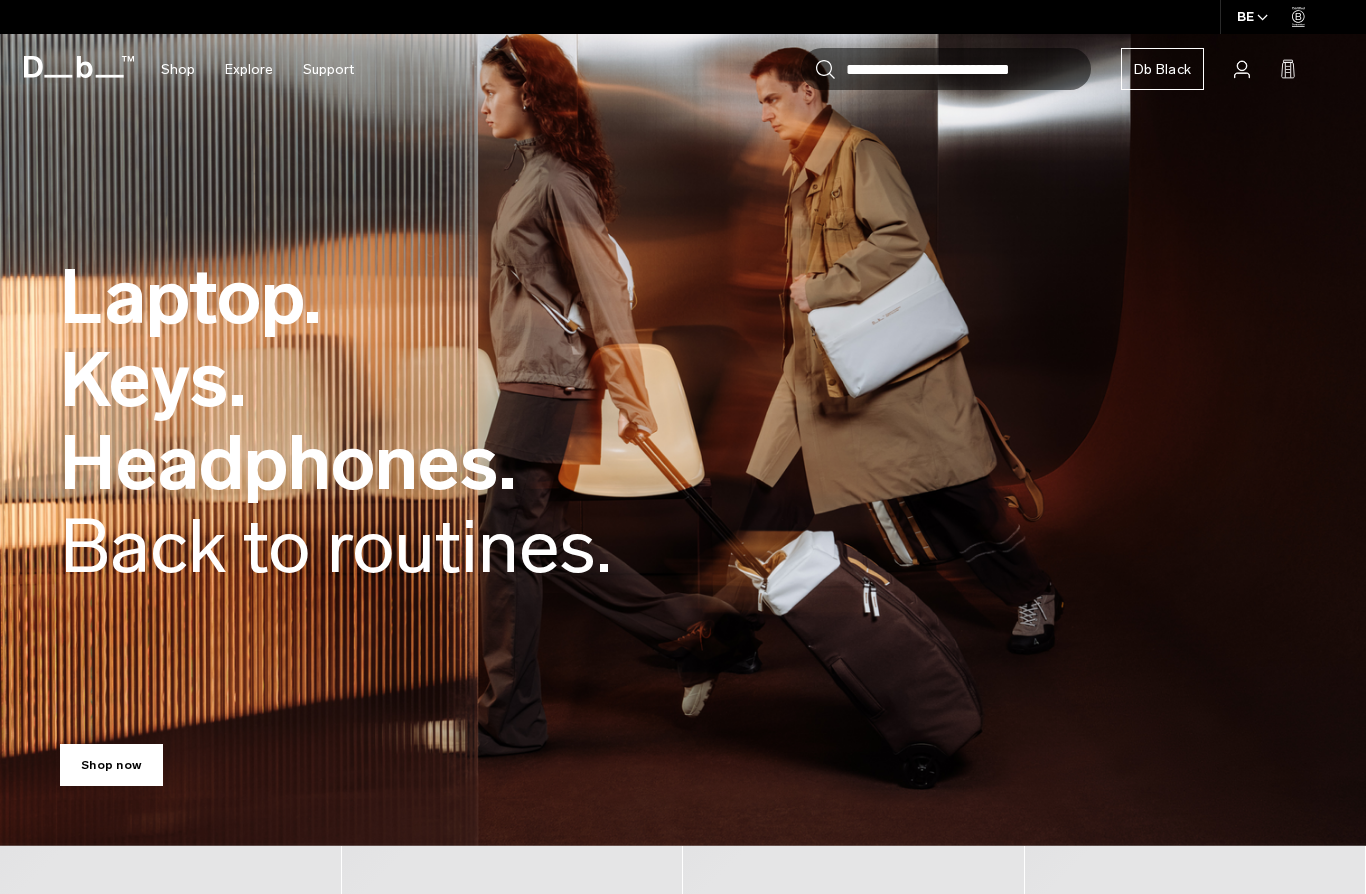scroll, scrollTop: 0, scrollLeft: 0, axis: both 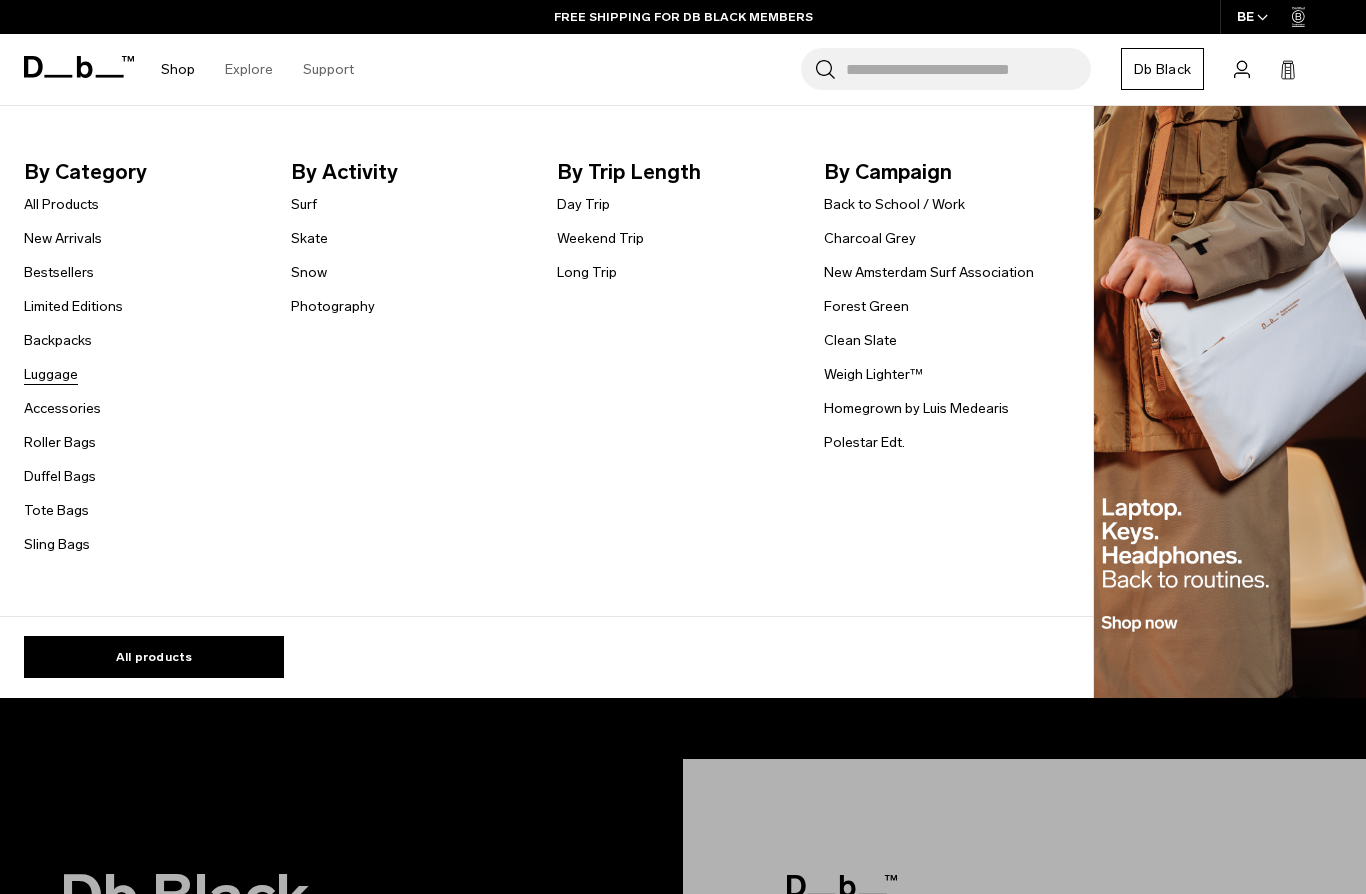 click on "Luggage" at bounding box center [51, 374] 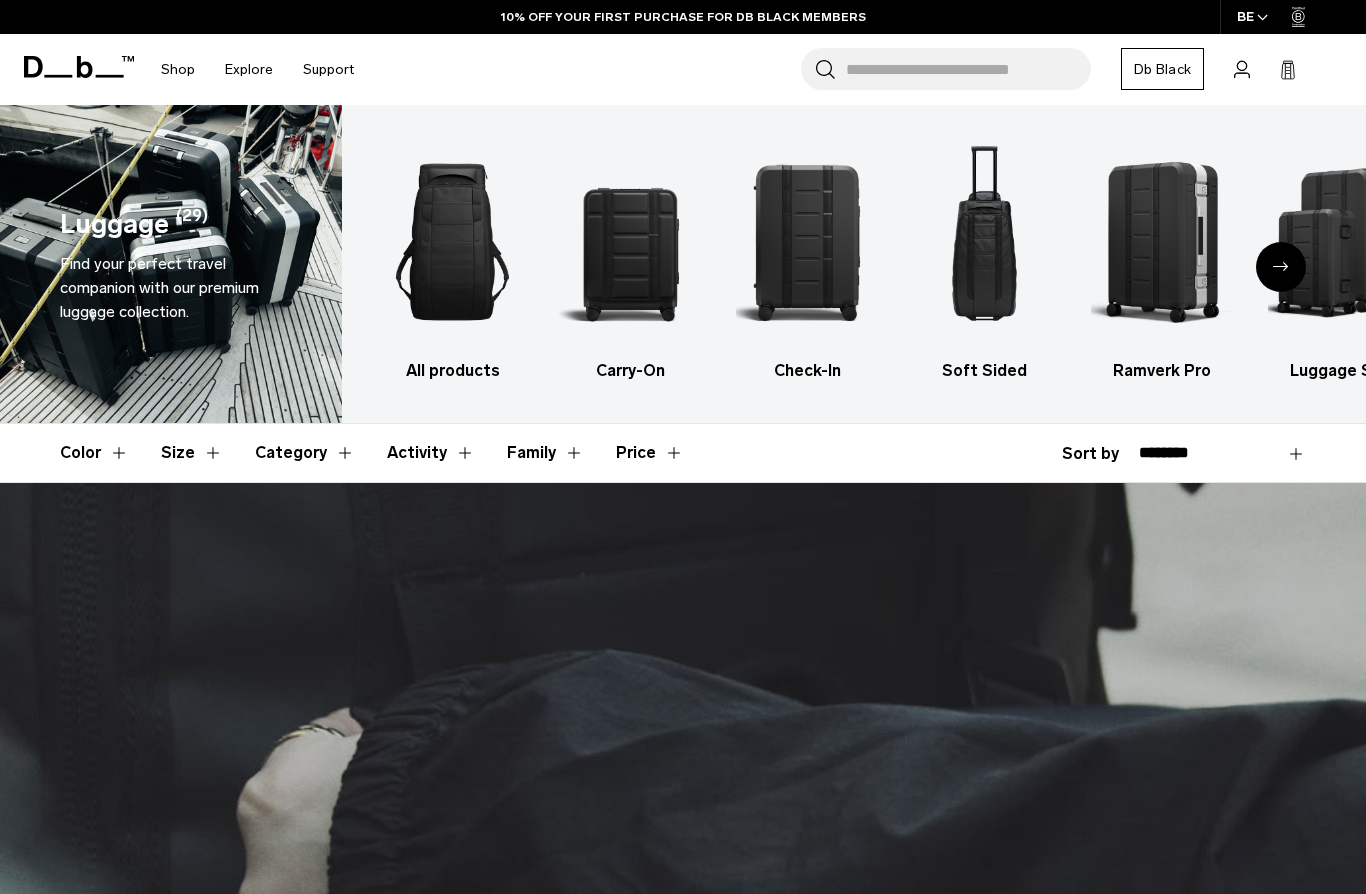 scroll, scrollTop: 281, scrollLeft: 0, axis: vertical 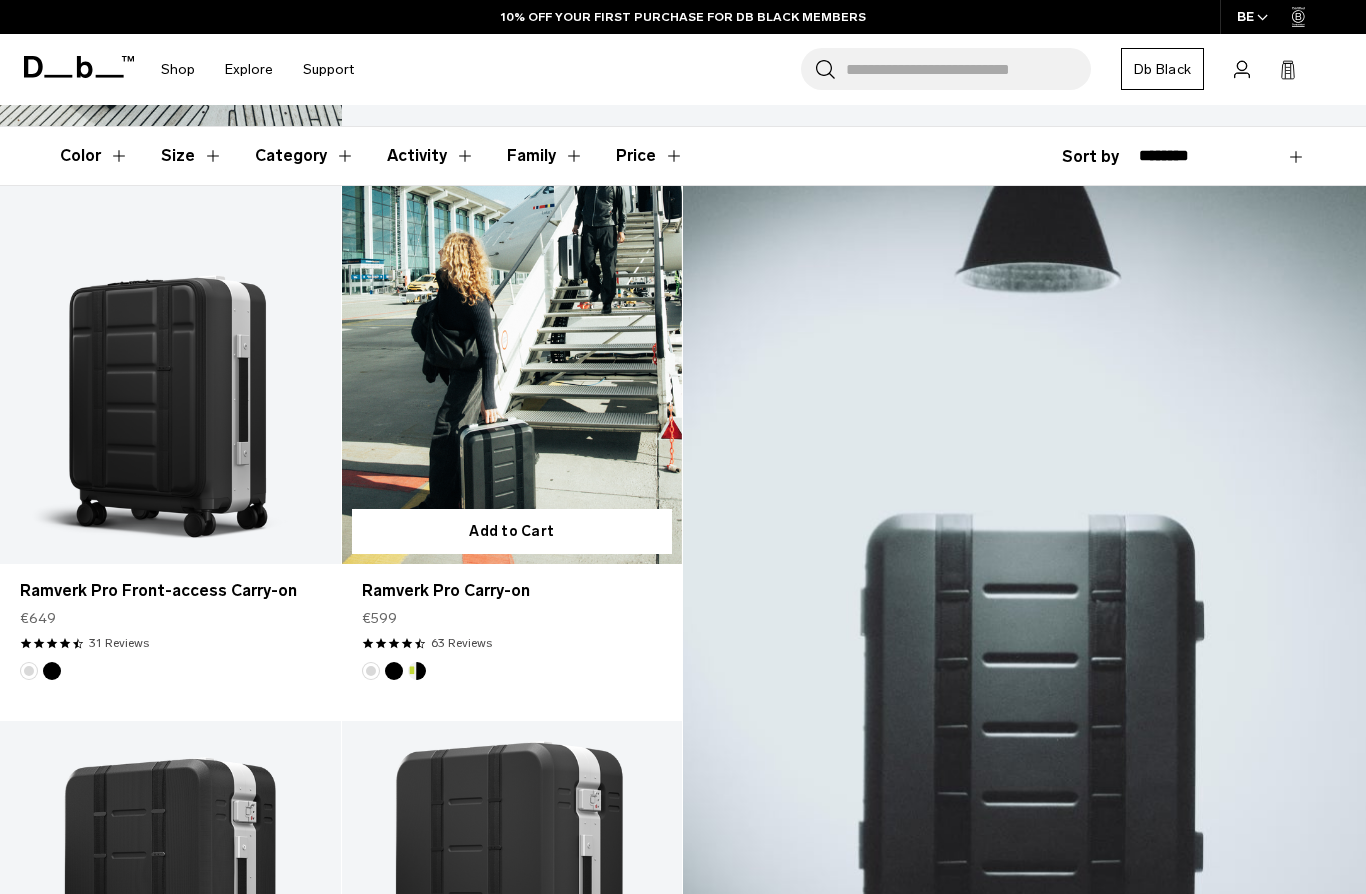 click at bounding box center [512, 375] 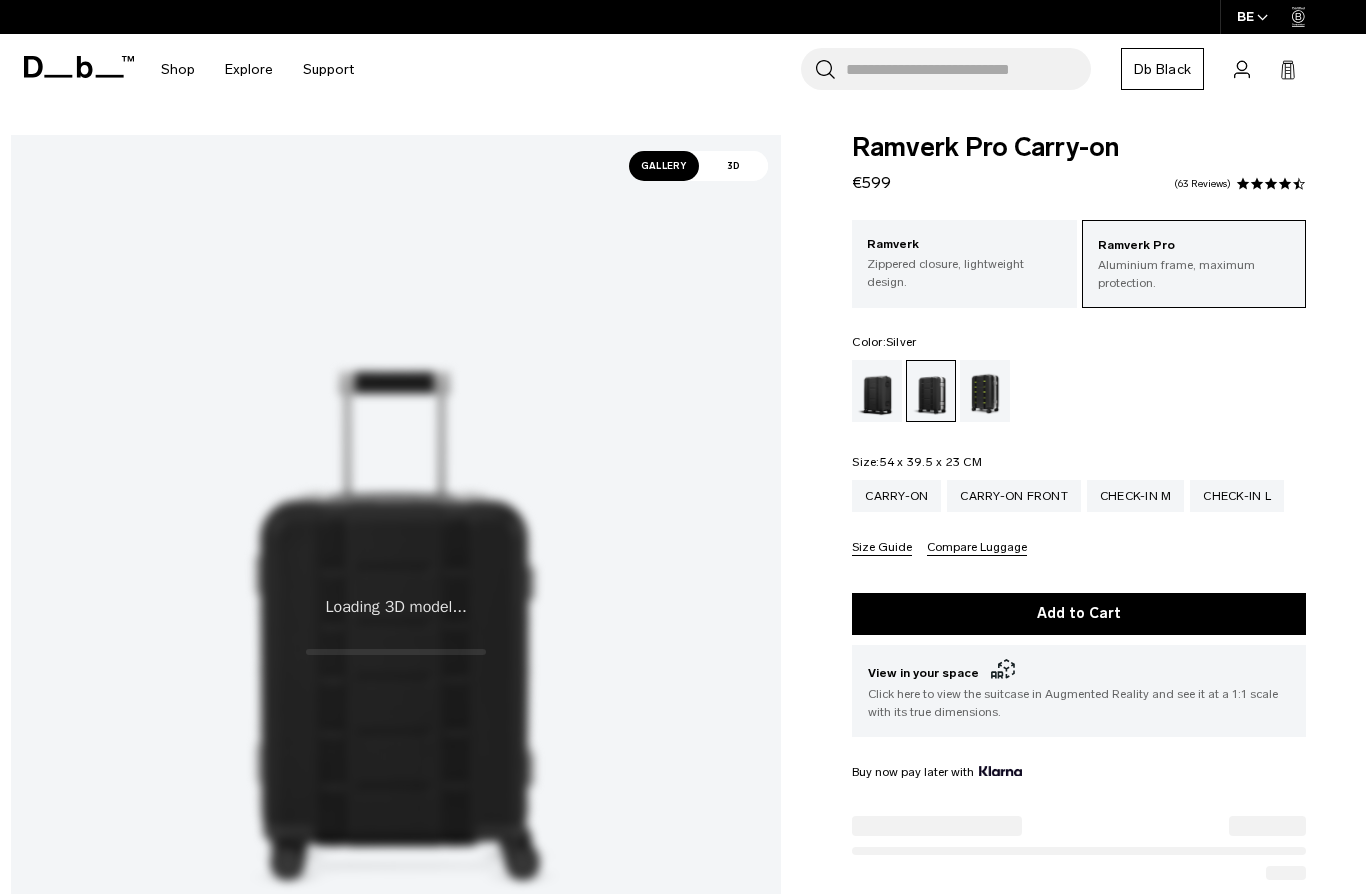 scroll, scrollTop: 0, scrollLeft: 0, axis: both 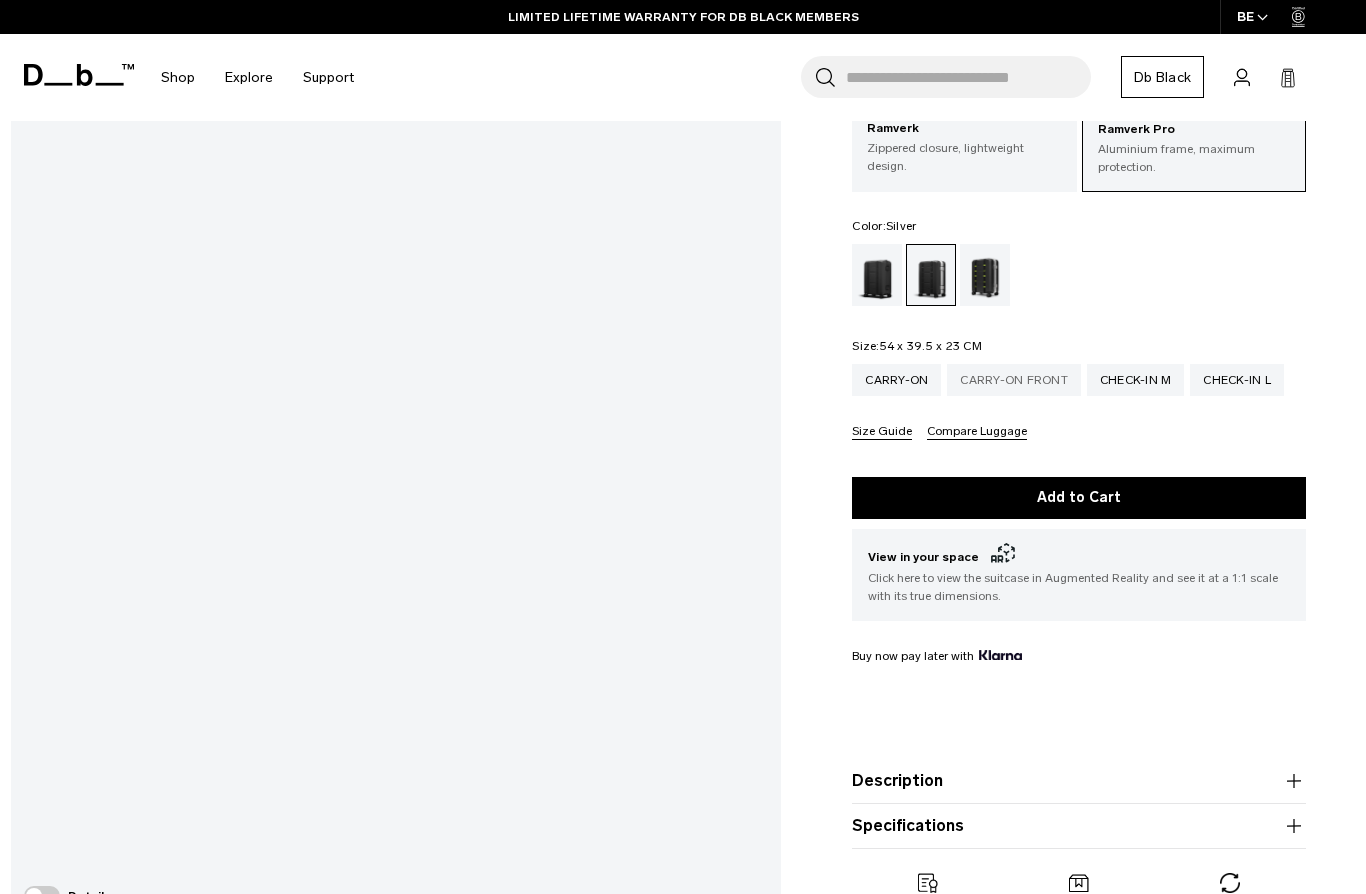 click on "Carry-on Front" at bounding box center [1014, 380] 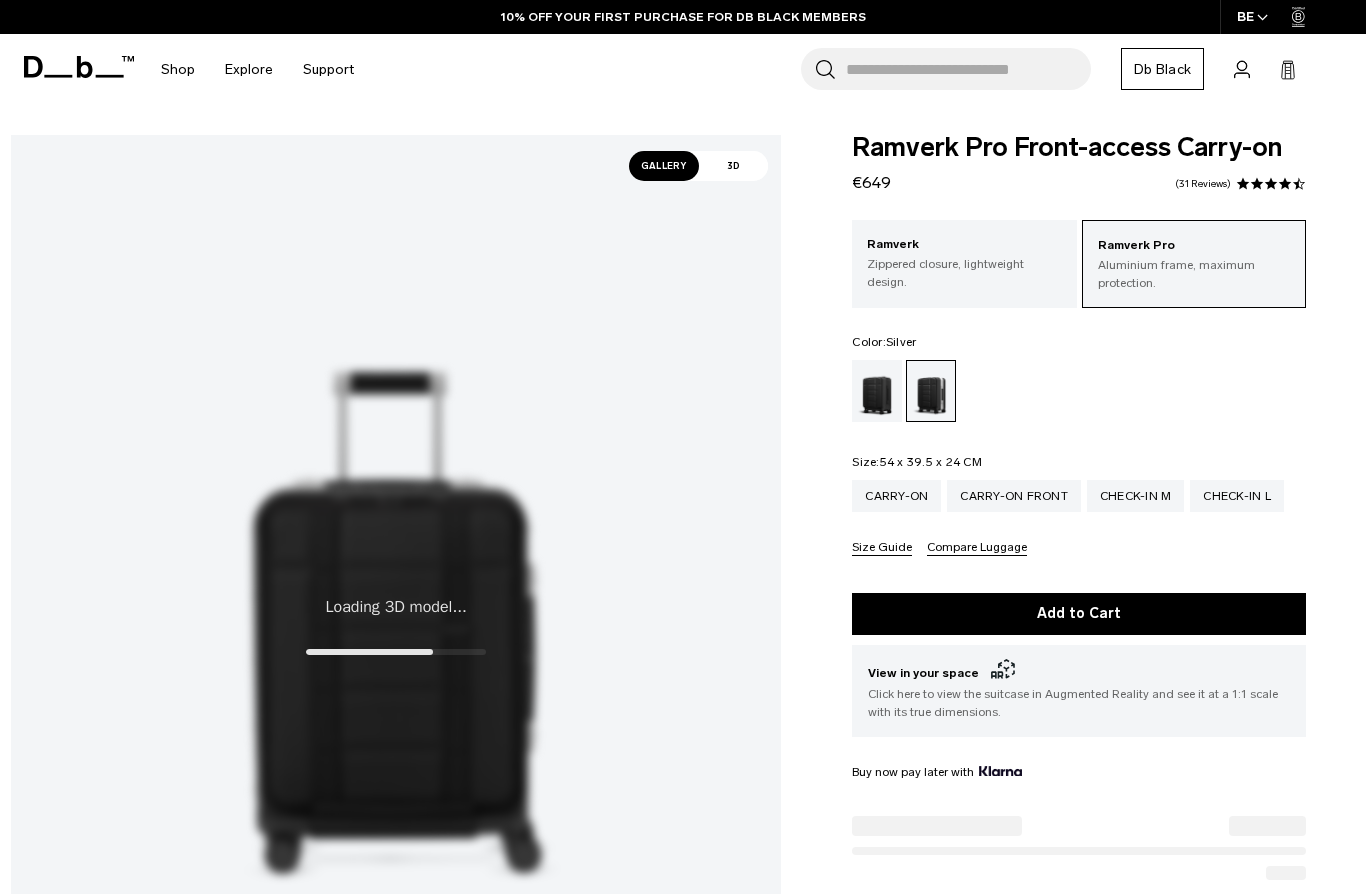 scroll, scrollTop: 0, scrollLeft: 0, axis: both 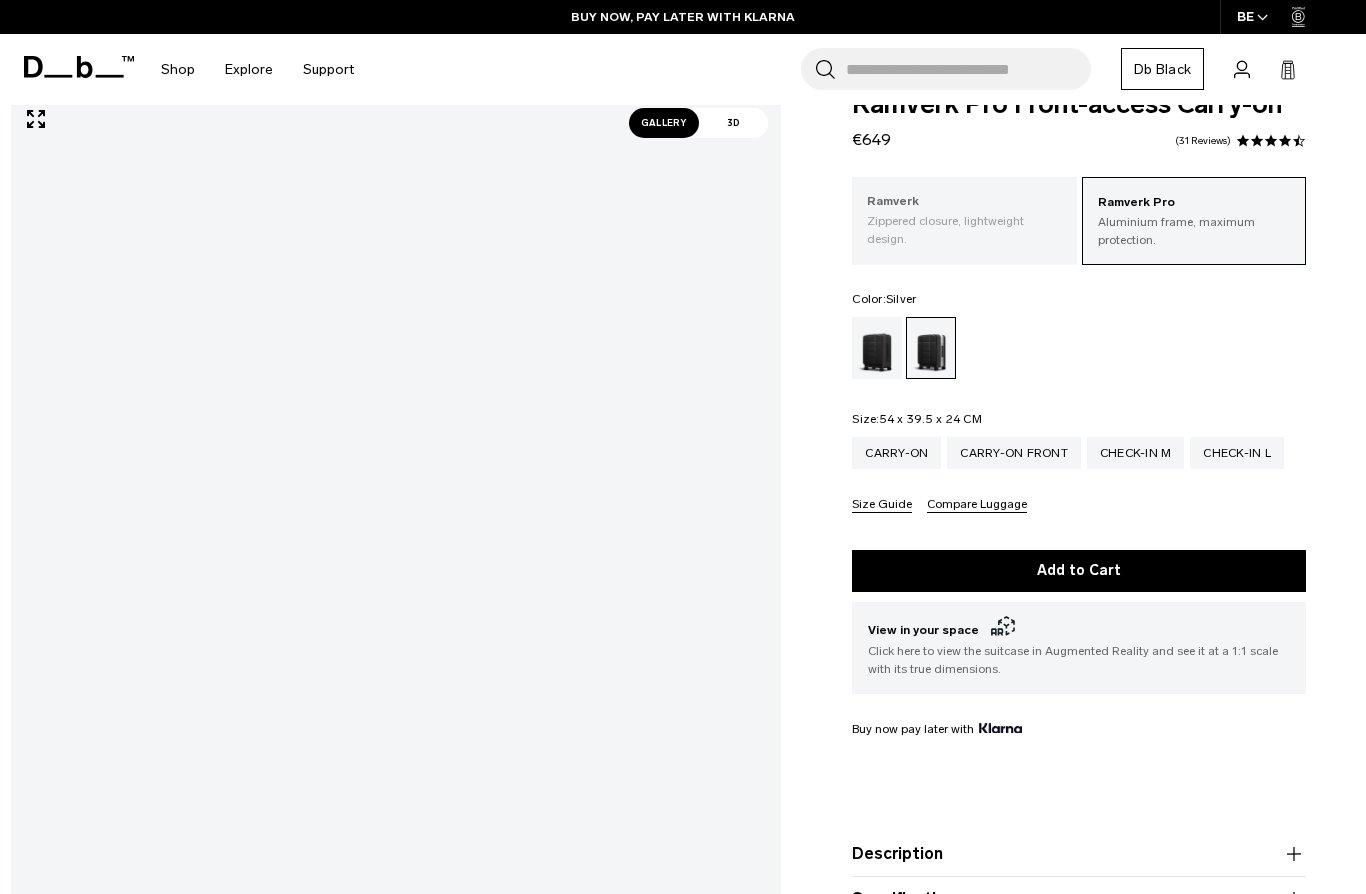 click on "Zippered closure, lightweight design." at bounding box center [964, 230] 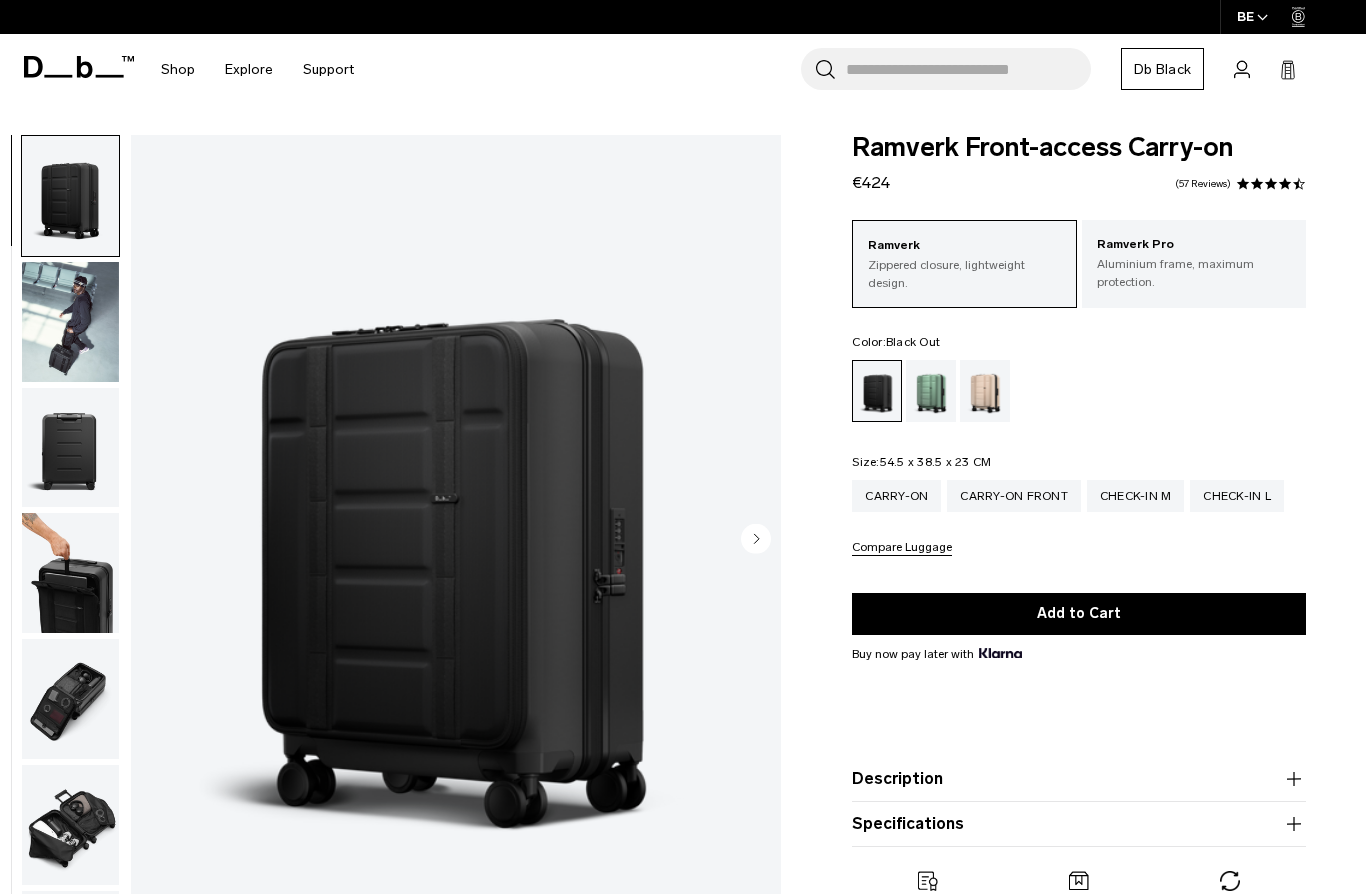 scroll, scrollTop: 0, scrollLeft: 0, axis: both 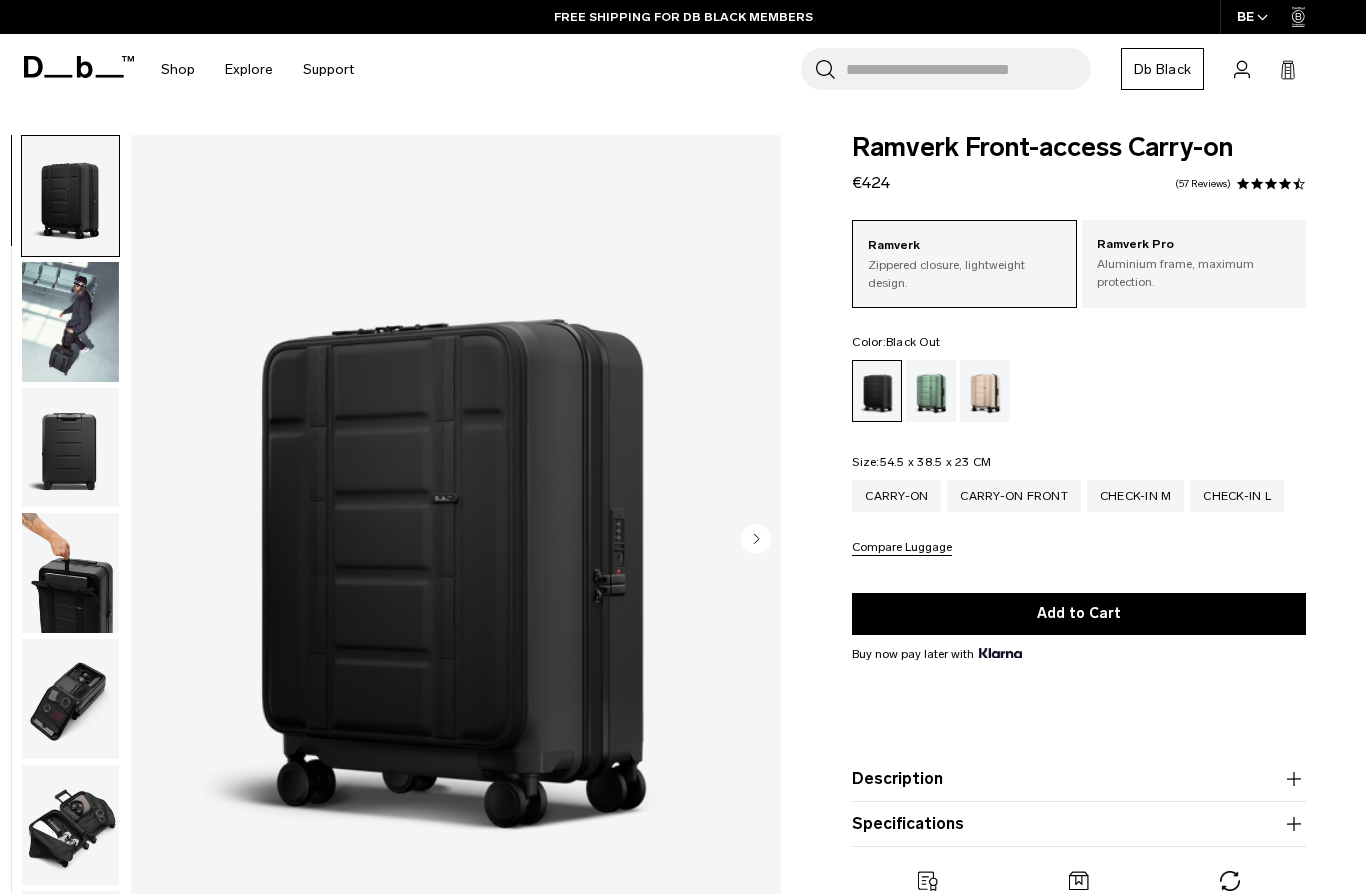 click at bounding box center (70, 322) 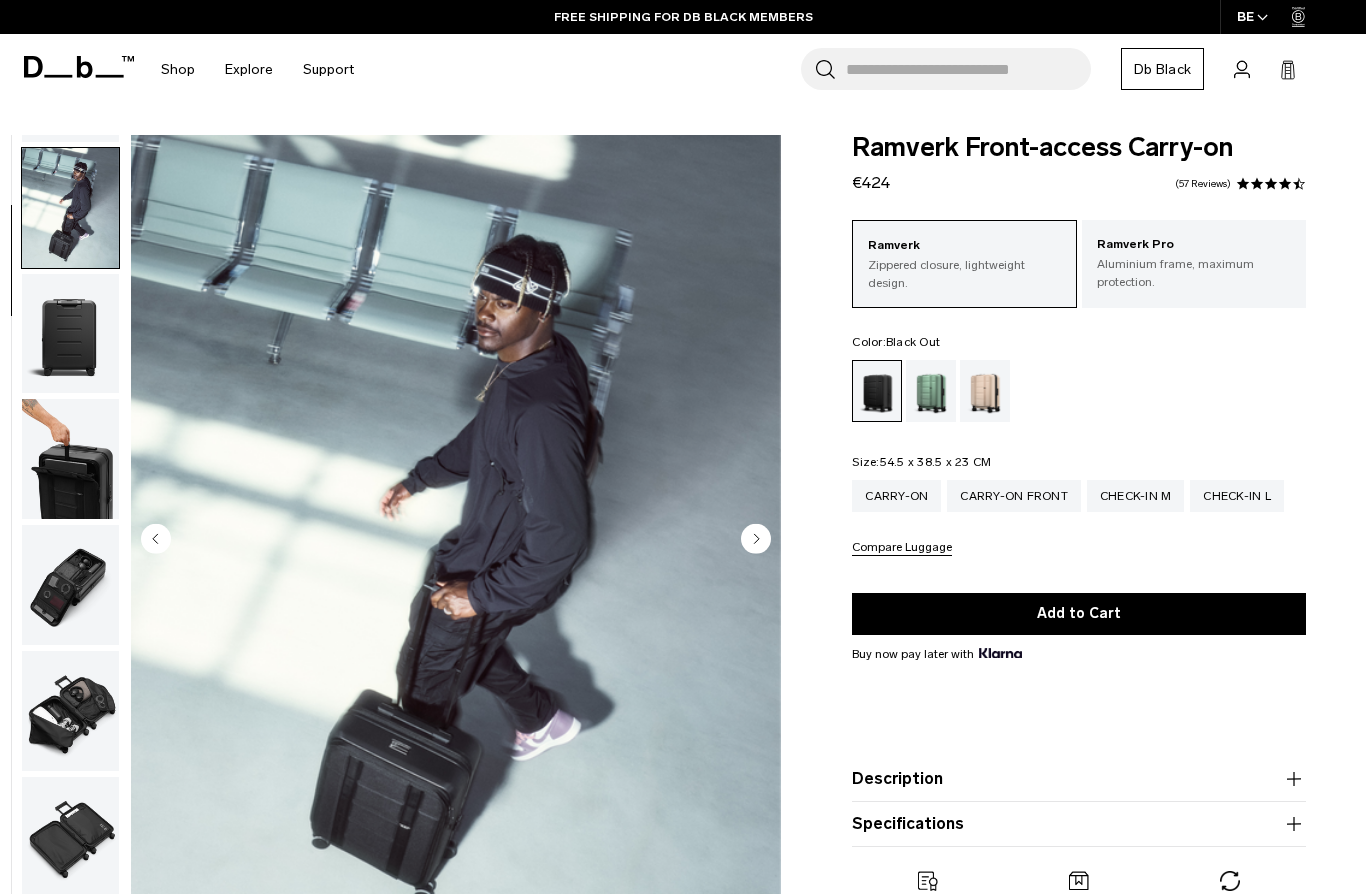 scroll, scrollTop: 127, scrollLeft: 0, axis: vertical 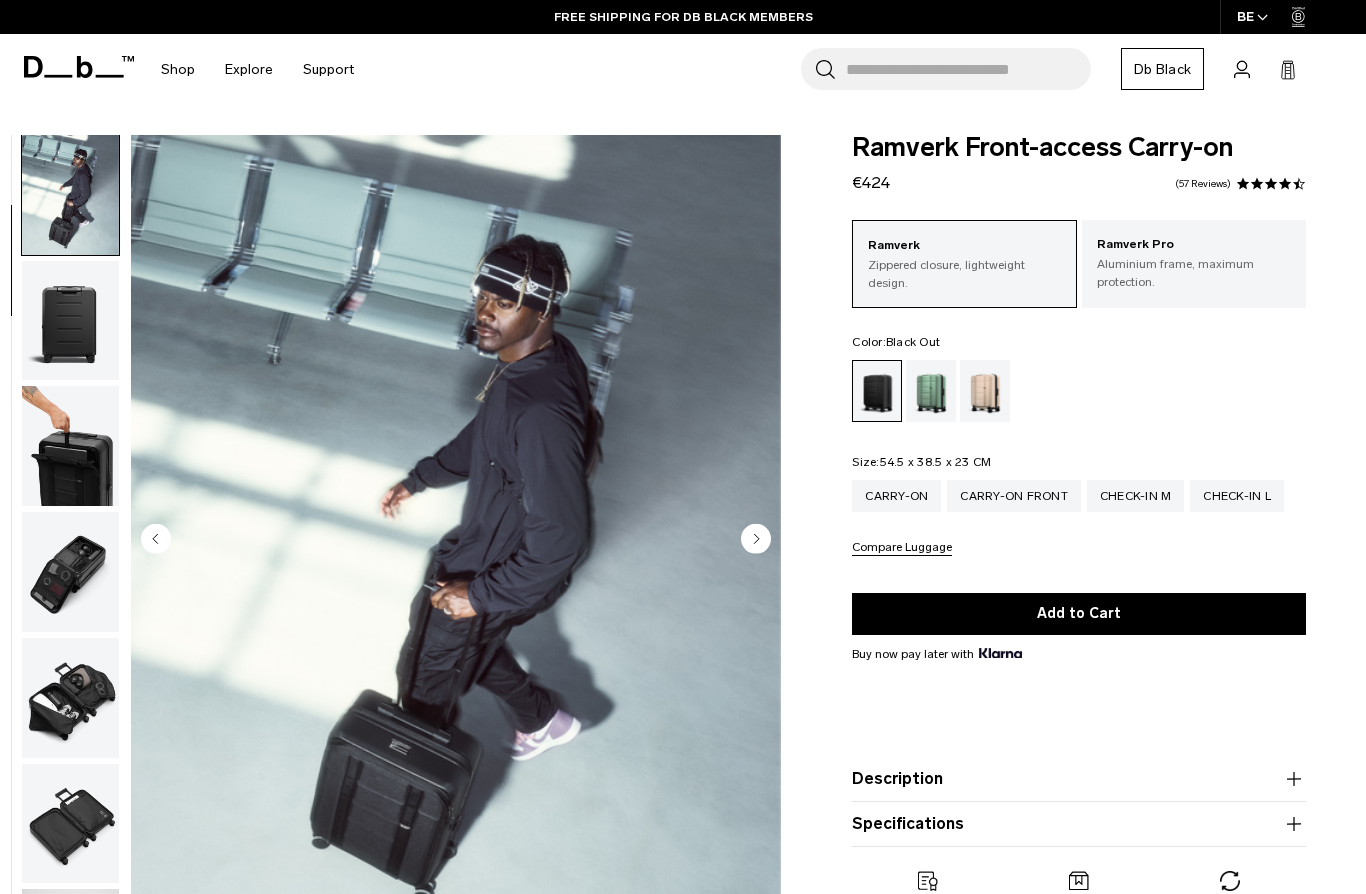 click at bounding box center (70, 321) 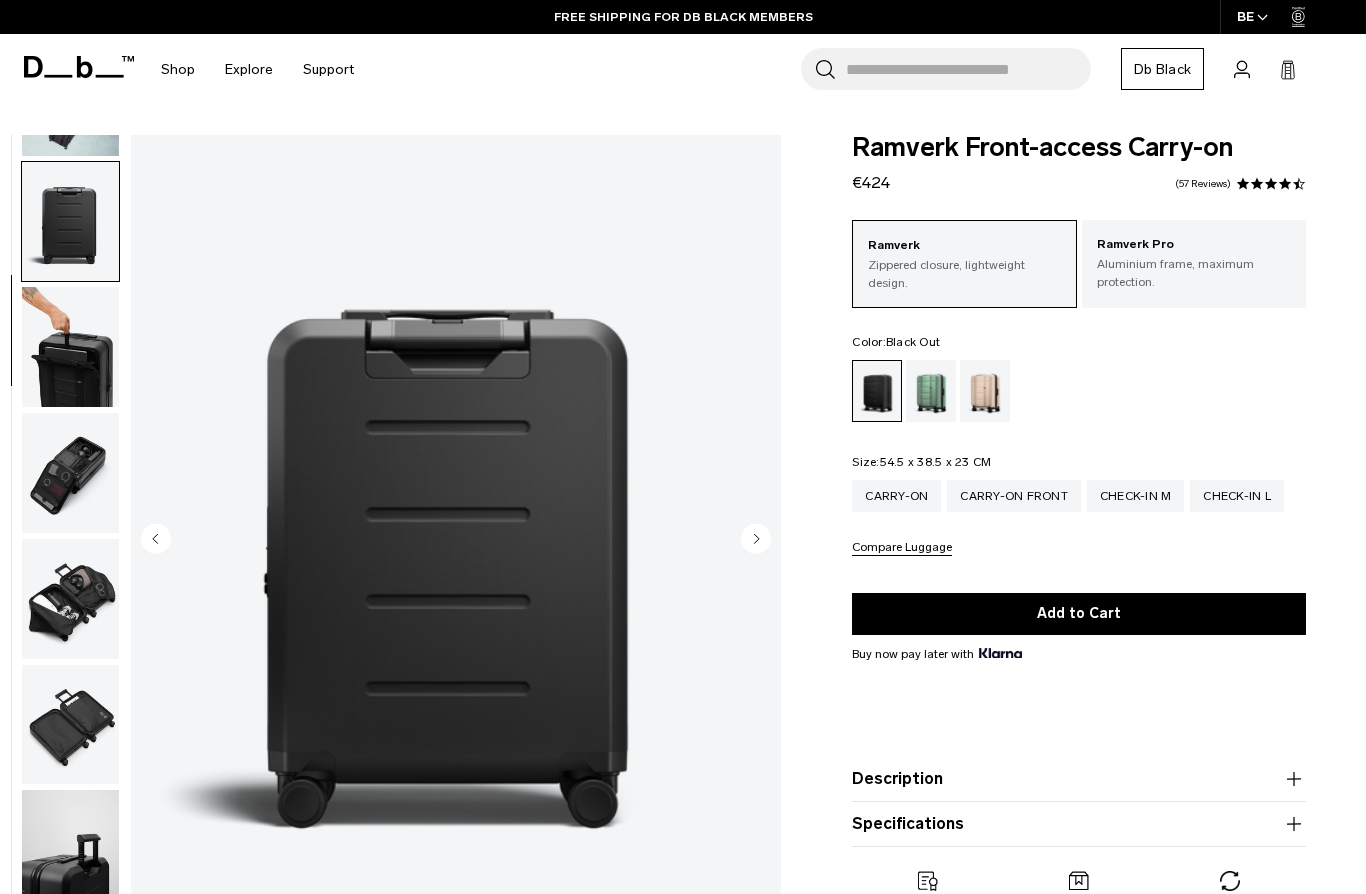 scroll, scrollTop: 254, scrollLeft: 0, axis: vertical 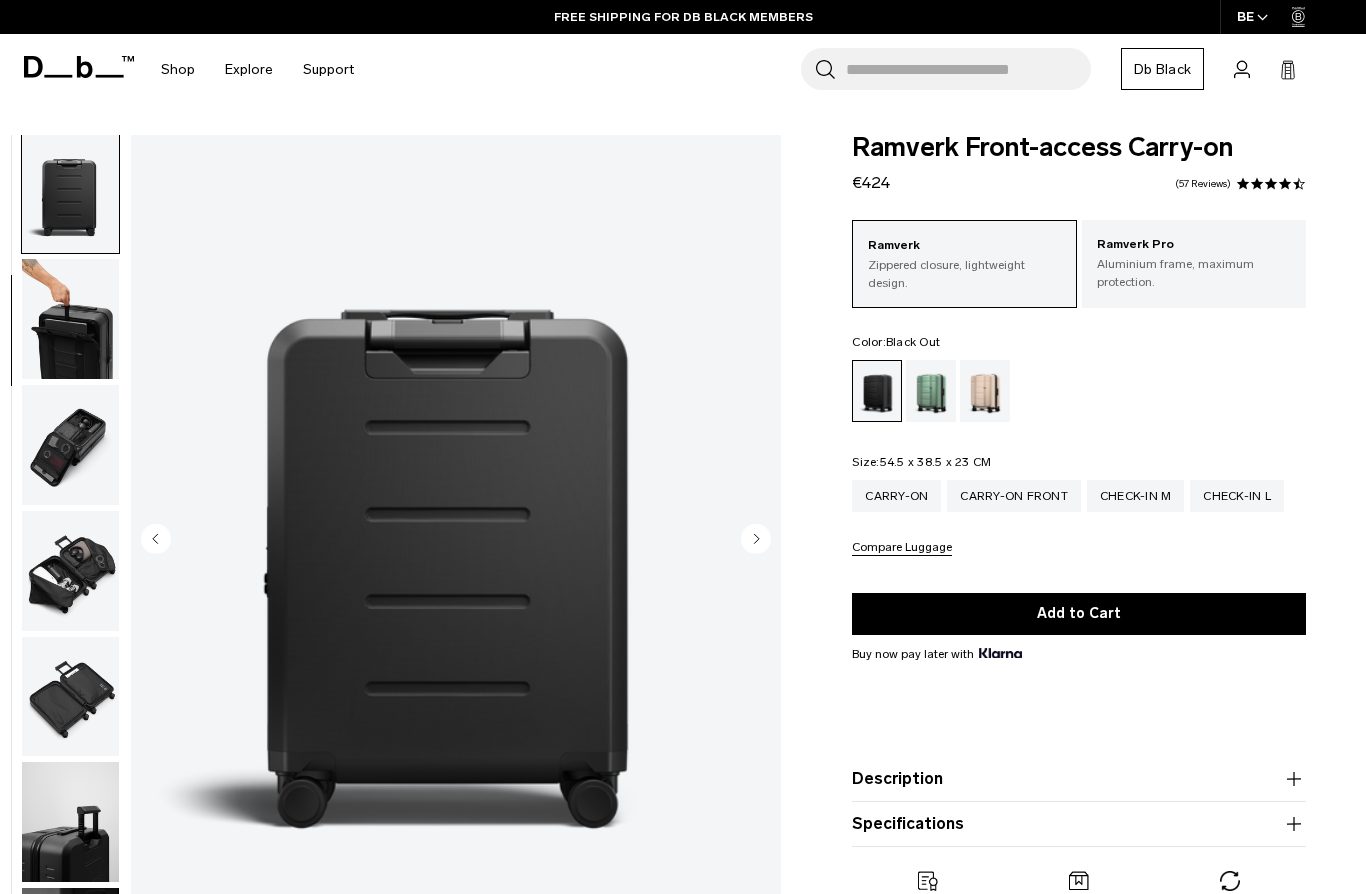 click at bounding box center [70, 319] 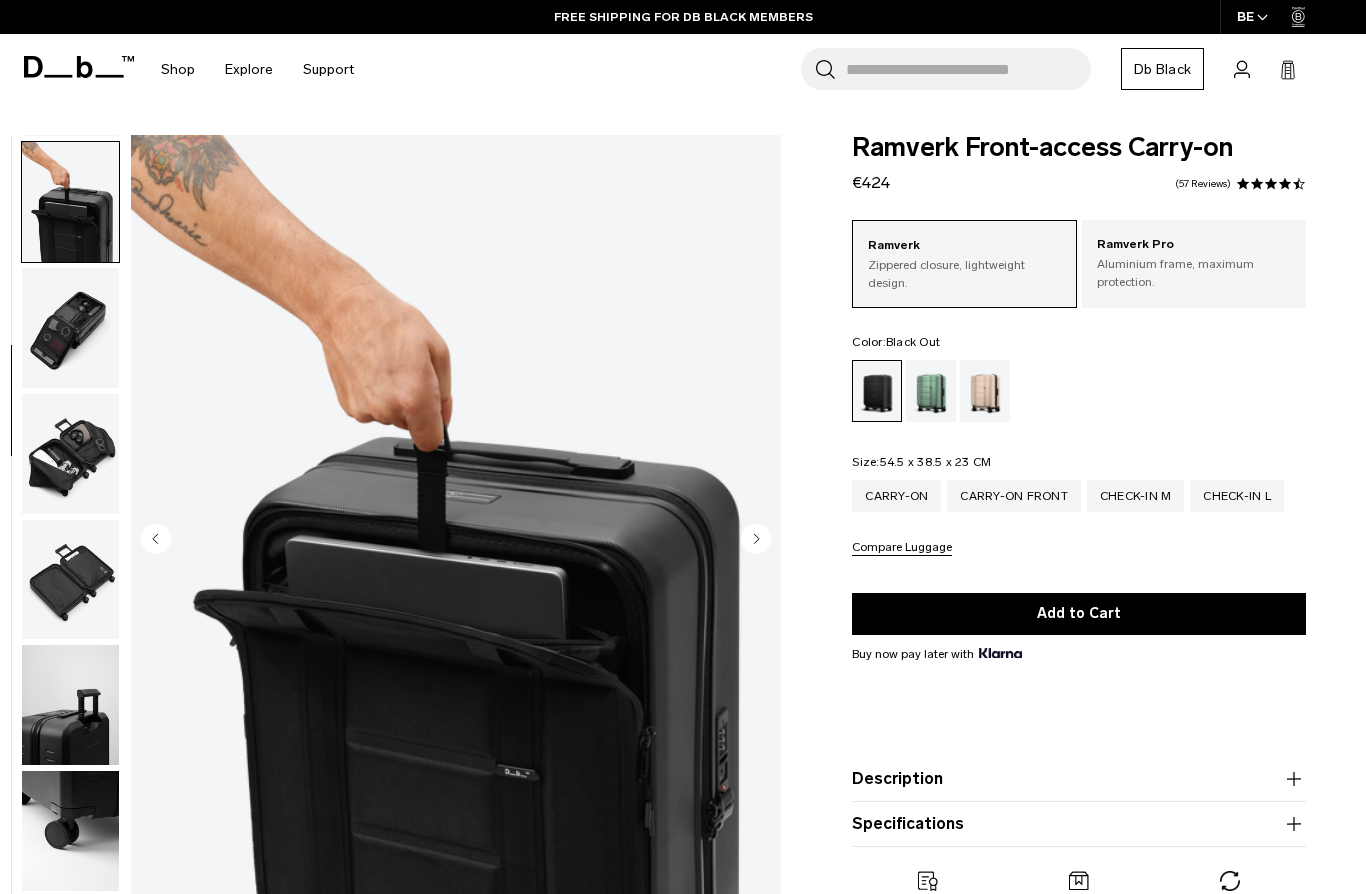 scroll, scrollTop: 382, scrollLeft: 0, axis: vertical 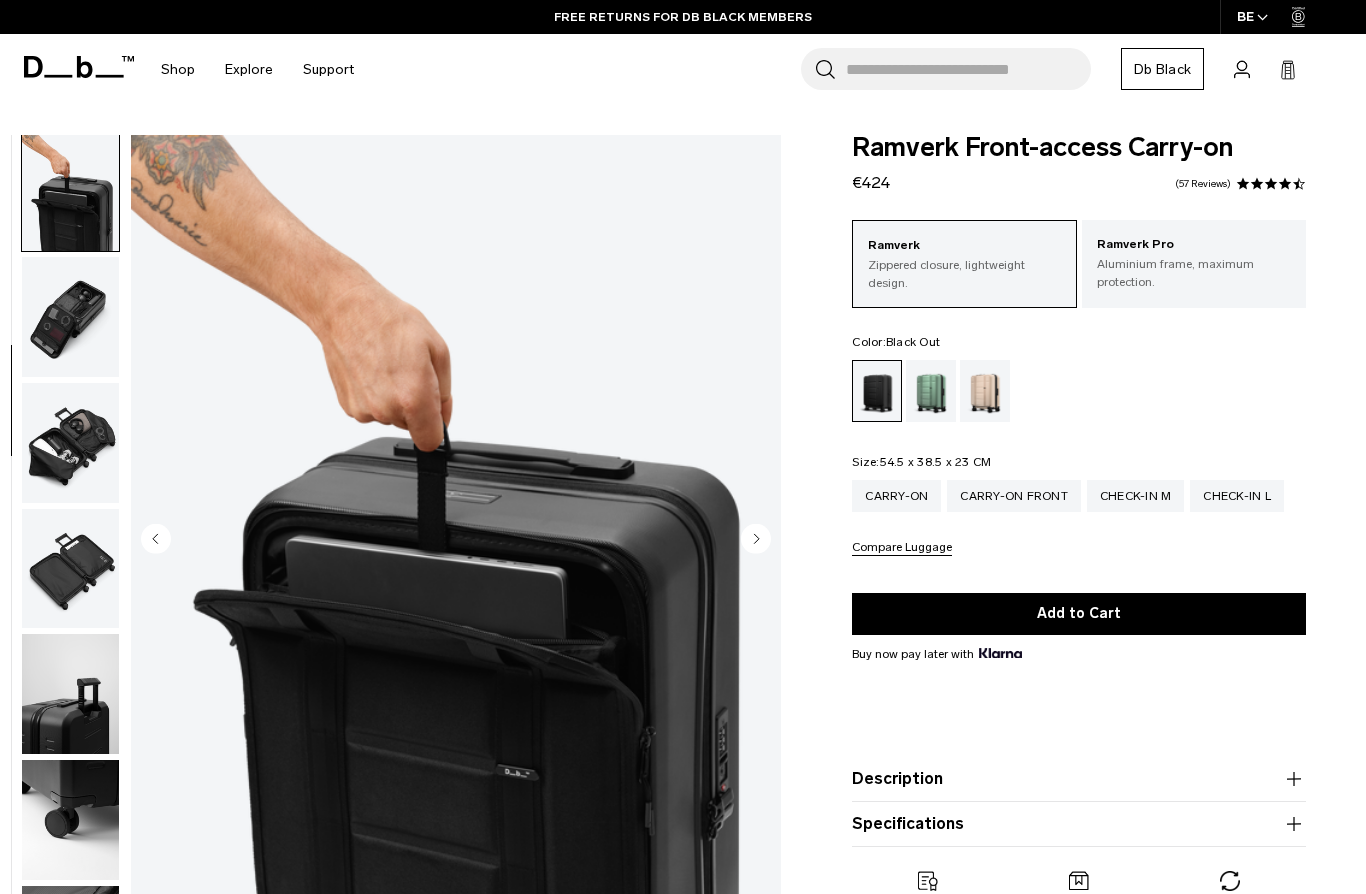 click at bounding box center [70, 317] 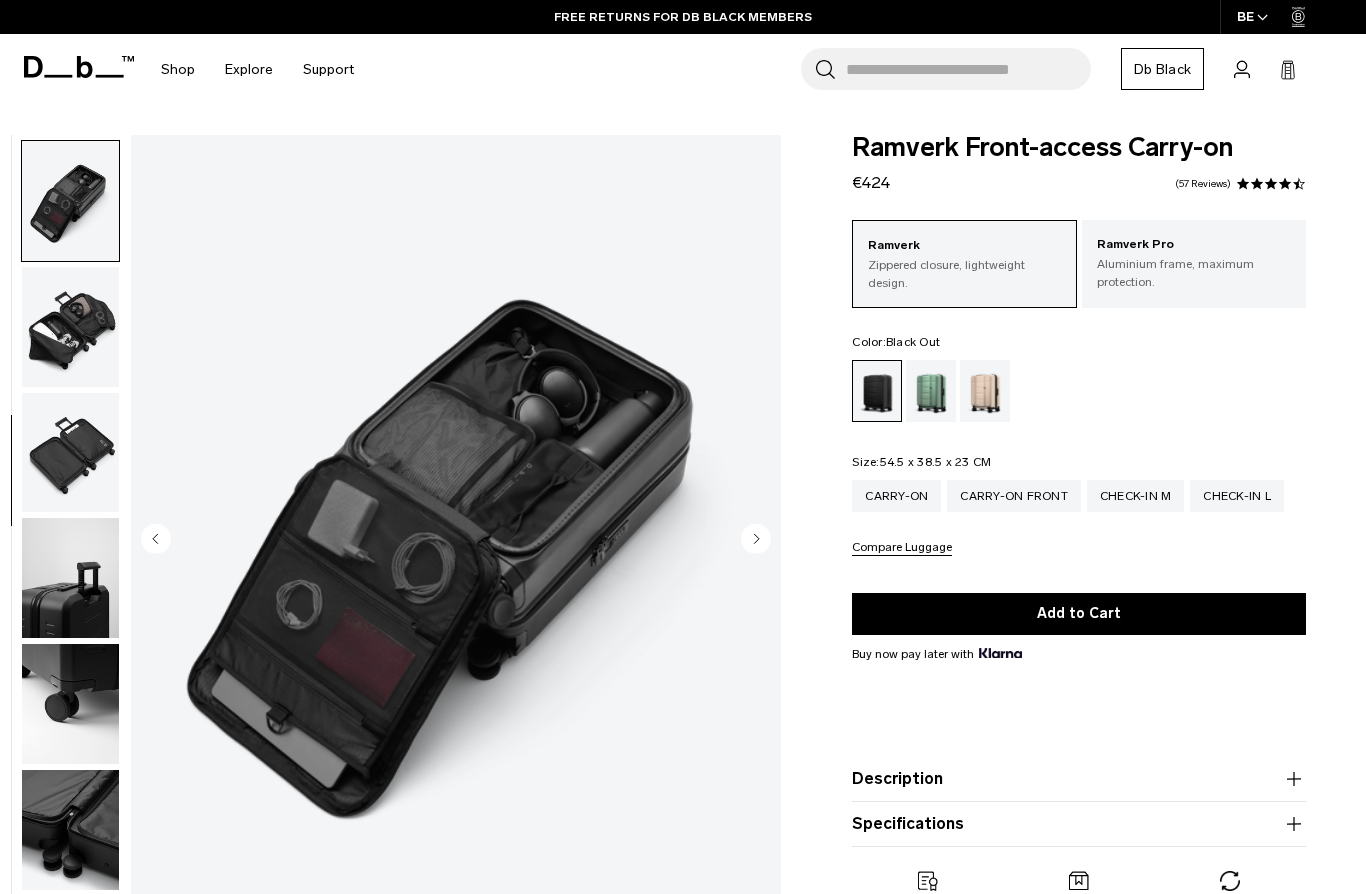scroll, scrollTop: 509, scrollLeft: 0, axis: vertical 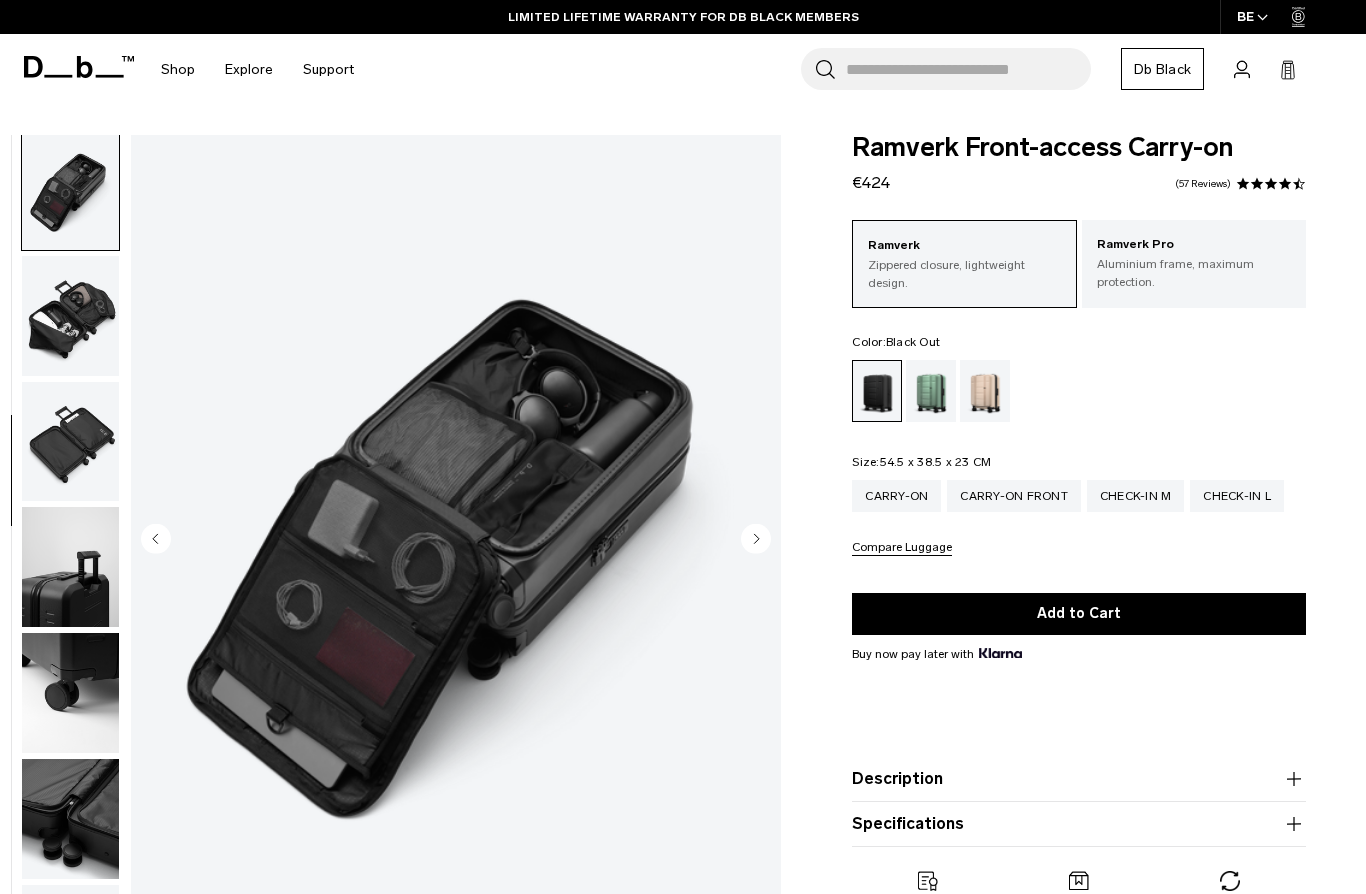 click at bounding box center (70, 316) 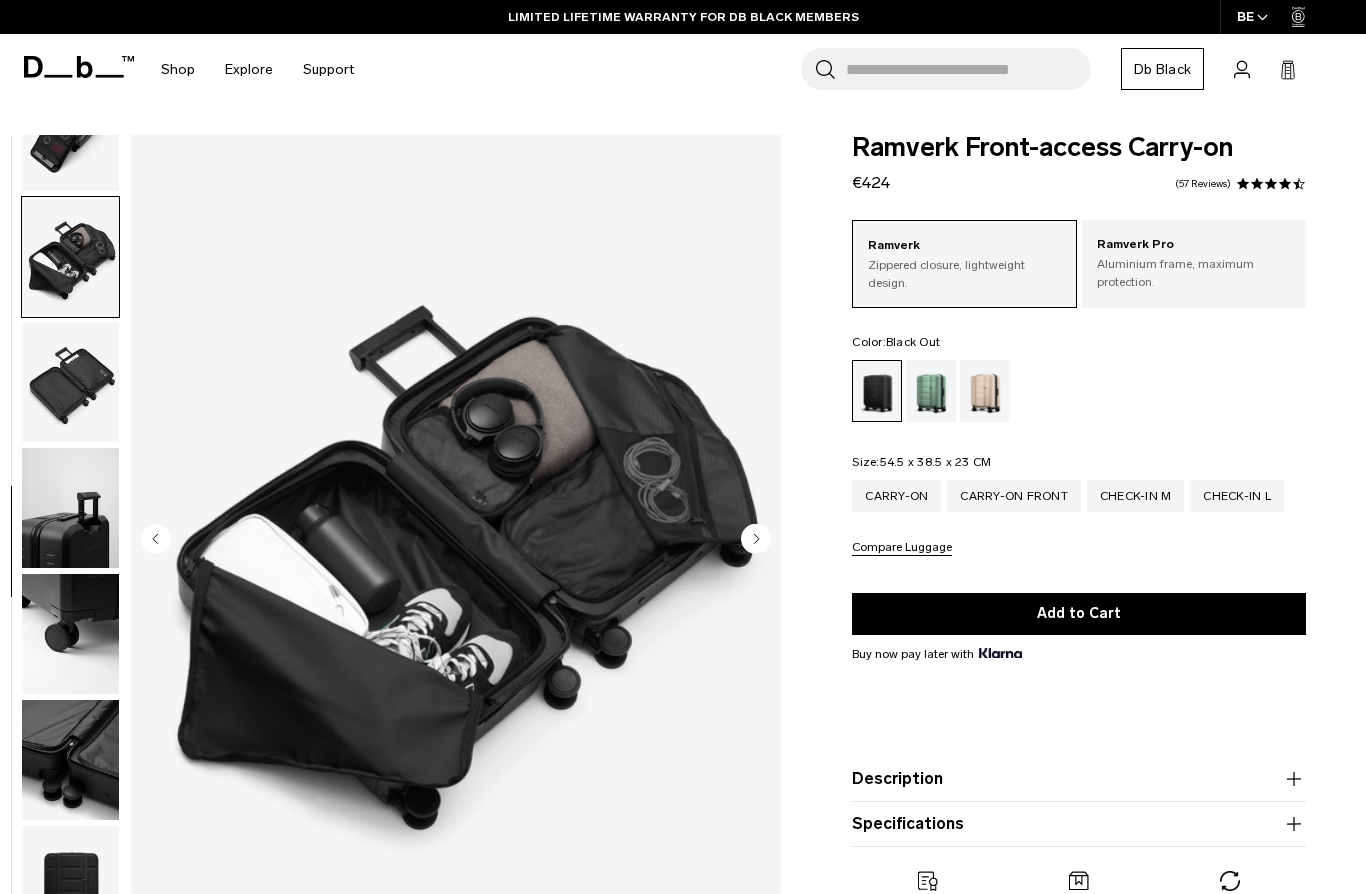 scroll, scrollTop: 584, scrollLeft: 0, axis: vertical 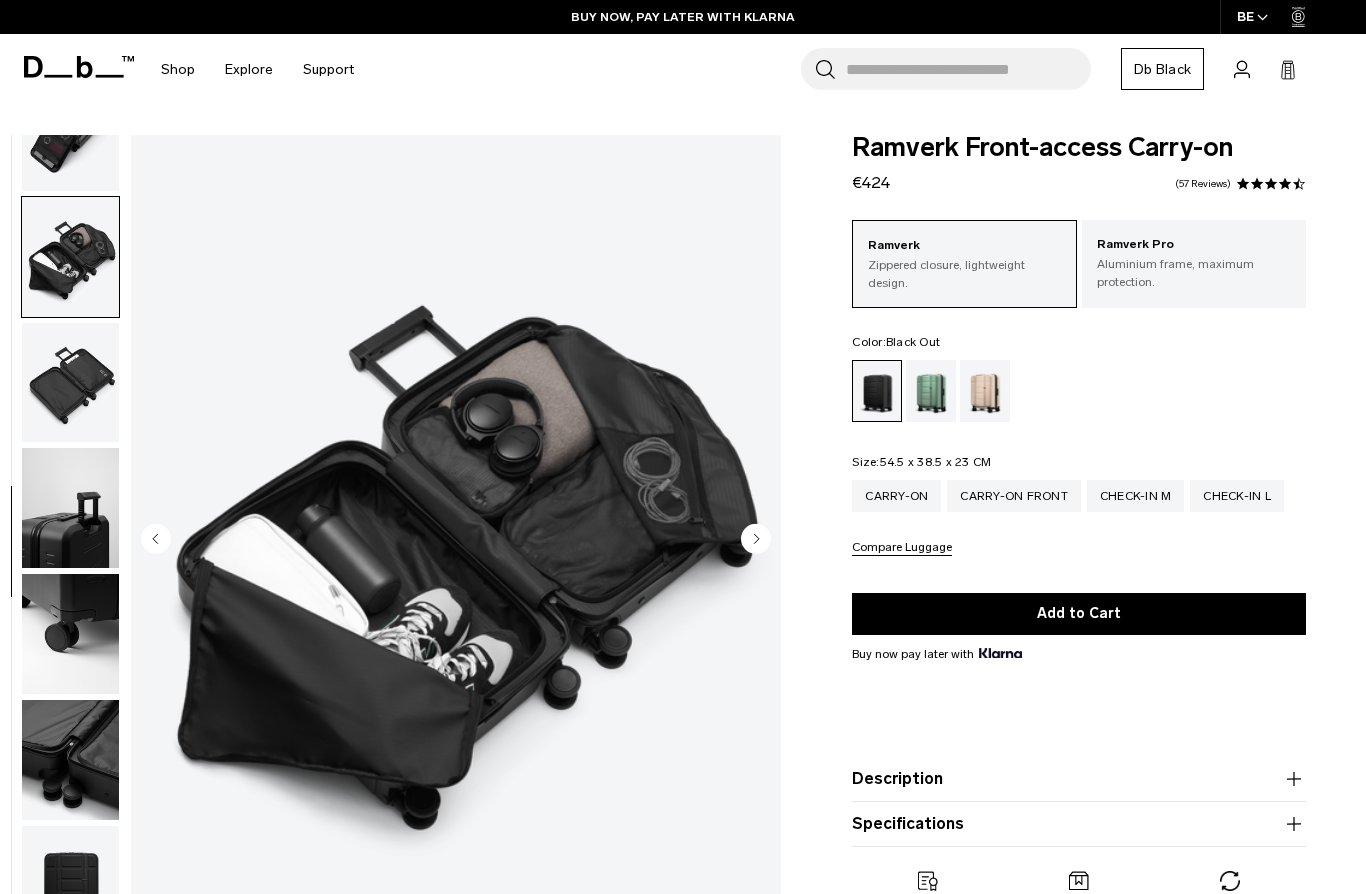 click at bounding box center [70, 383] 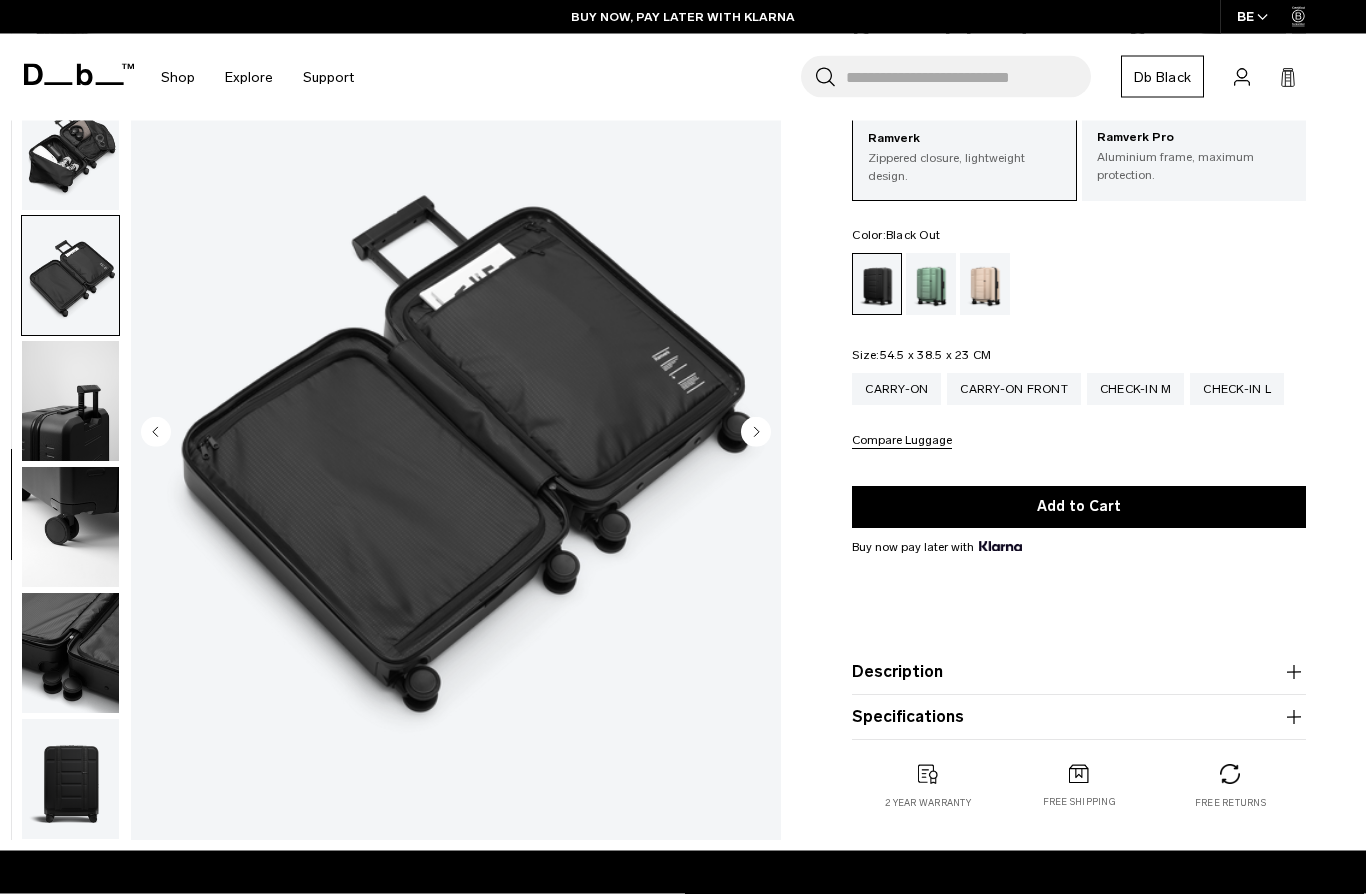 scroll, scrollTop: 107, scrollLeft: 0, axis: vertical 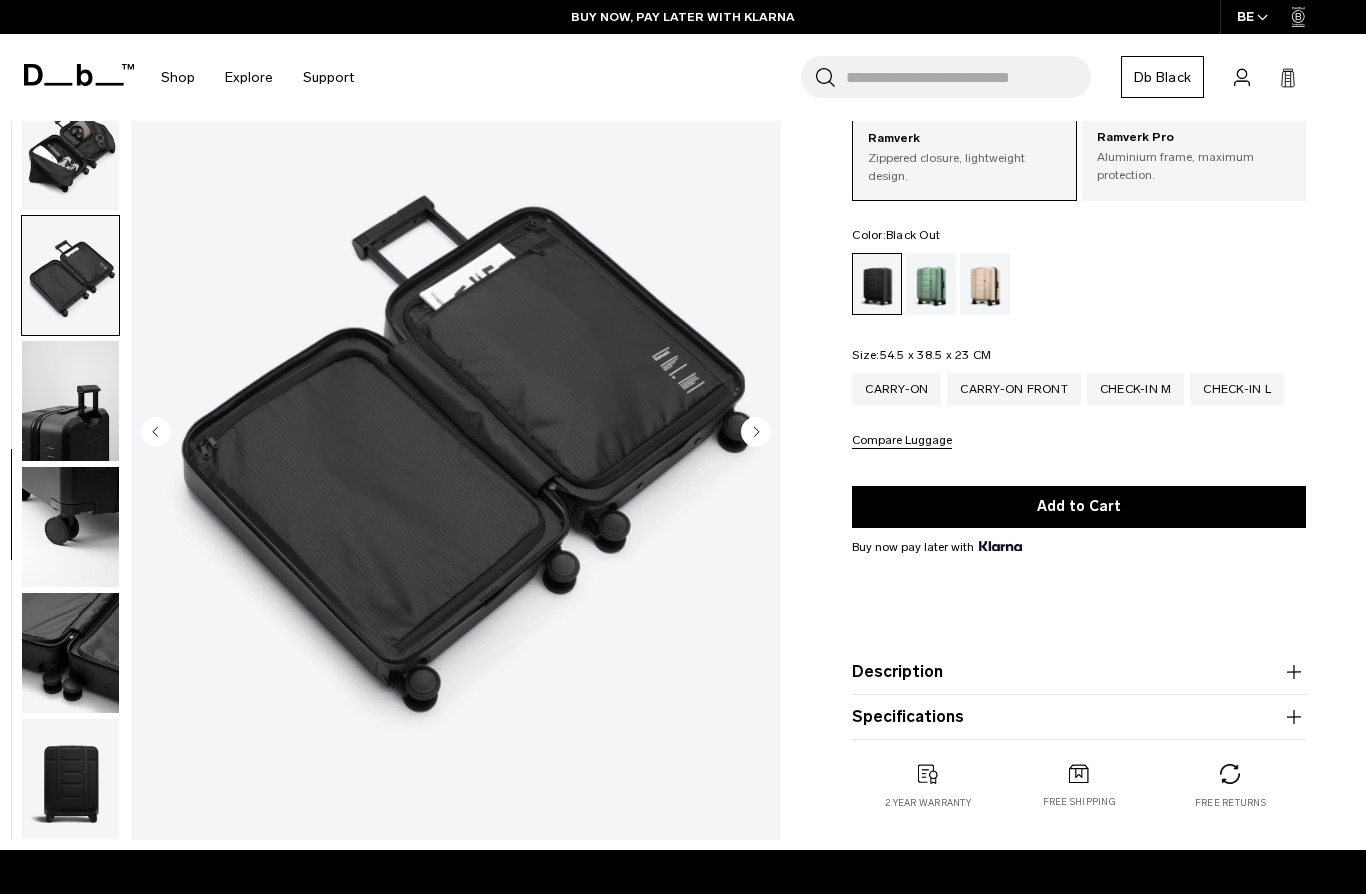 click at bounding box center [70, 527] 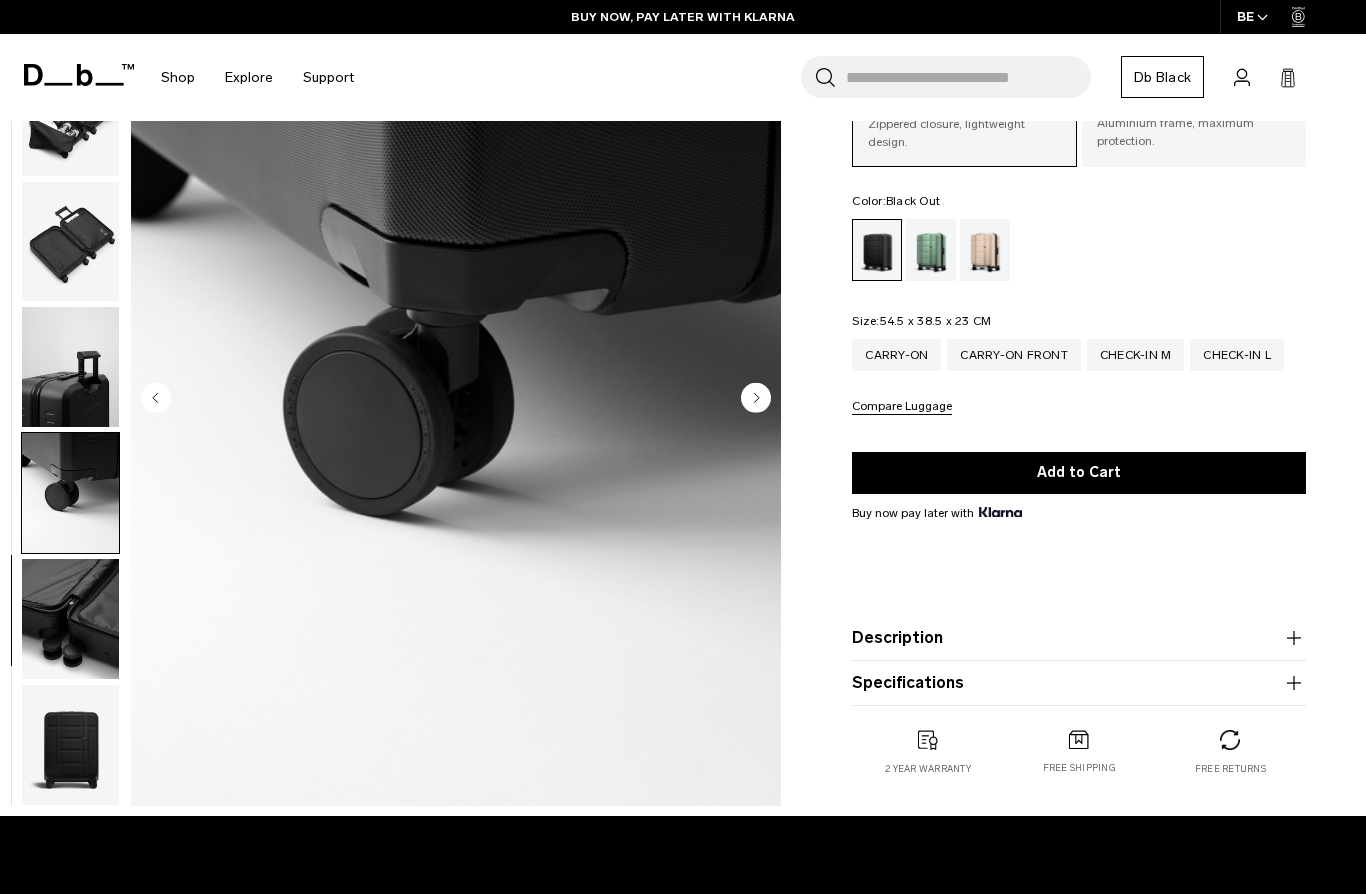 scroll, scrollTop: 174, scrollLeft: 0, axis: vertical 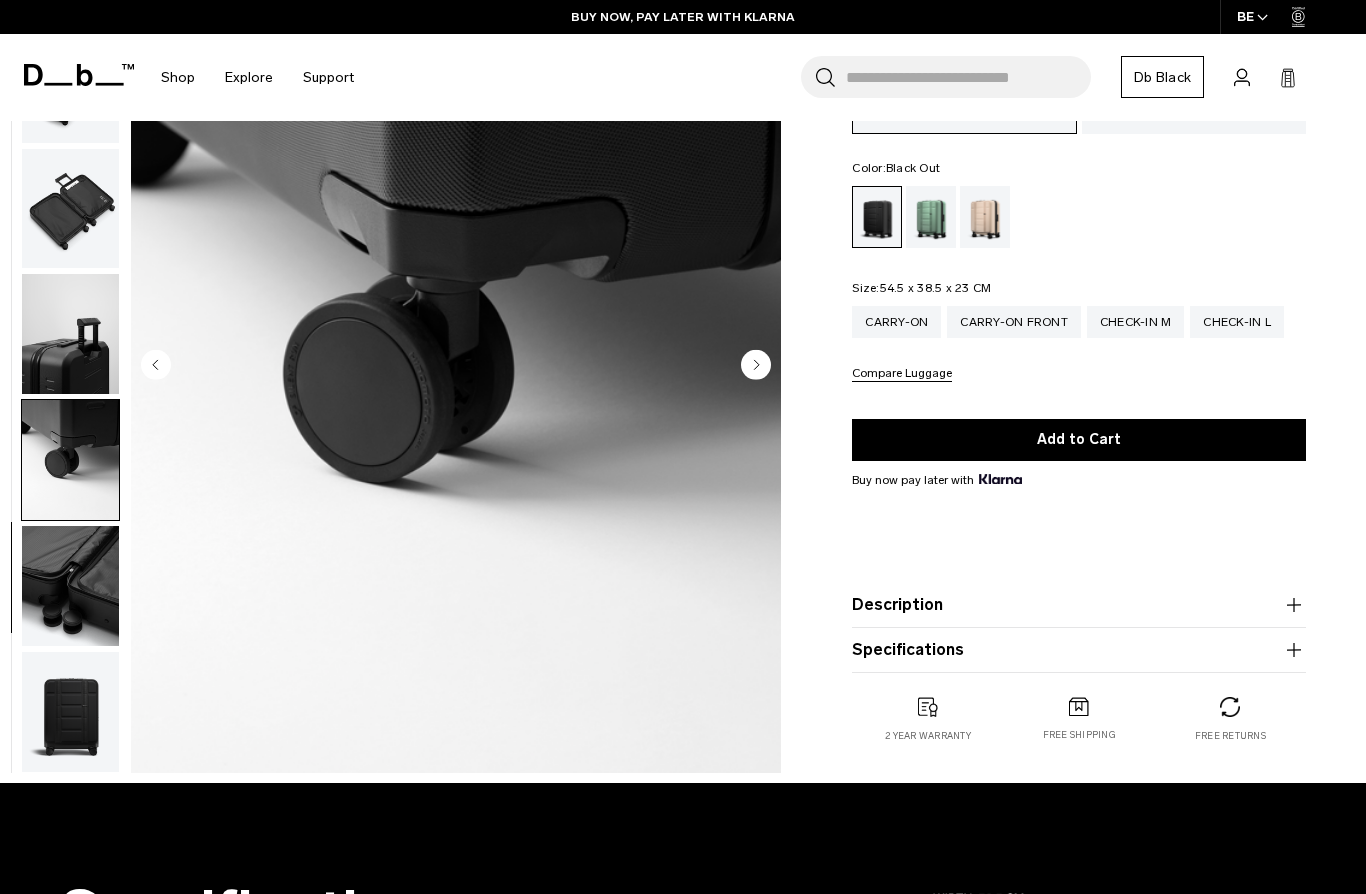click at bounding box center (70, 586) 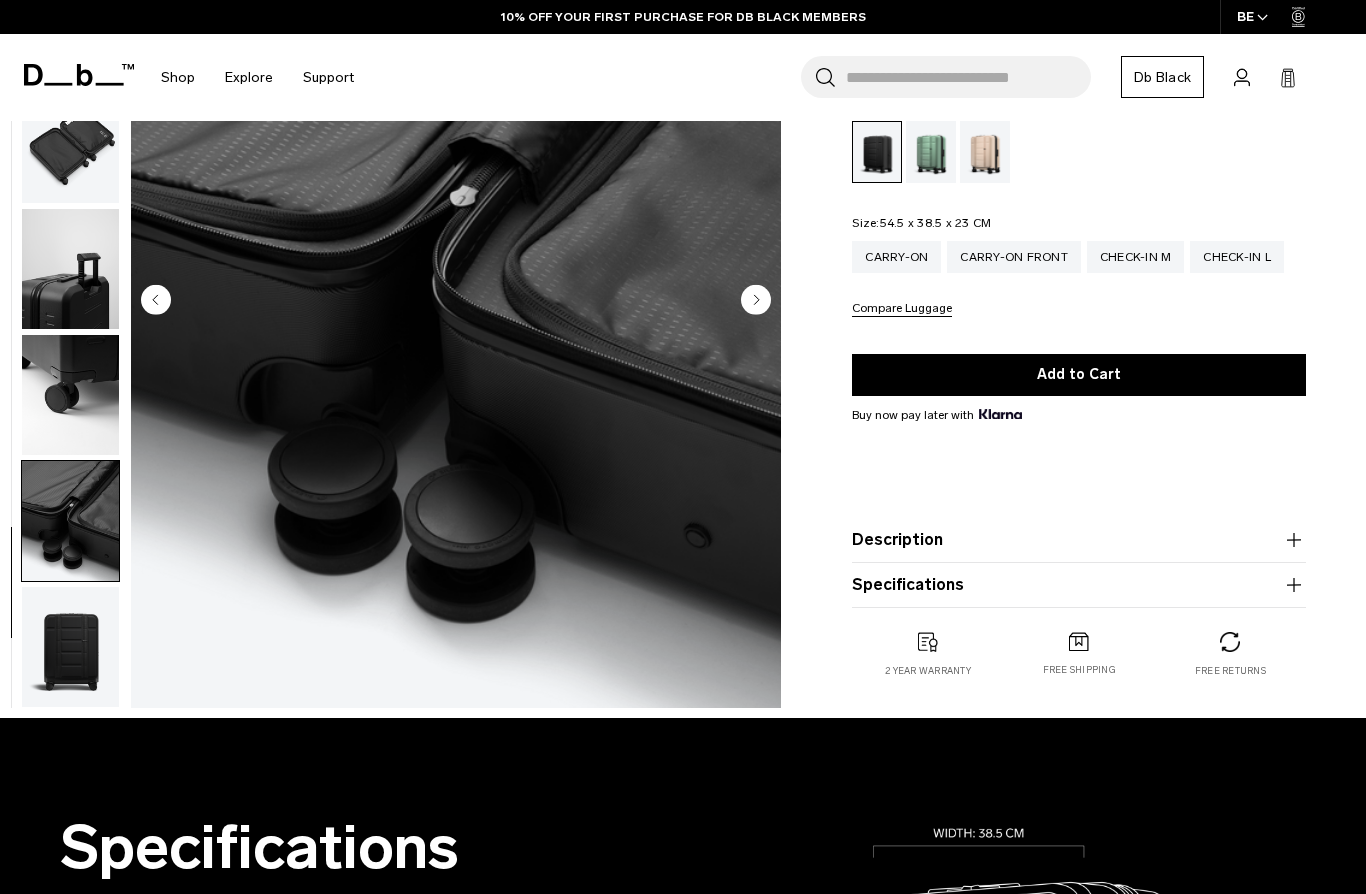 scroll, scrollTop: 249, scrollLeft: 0, axis: vertical 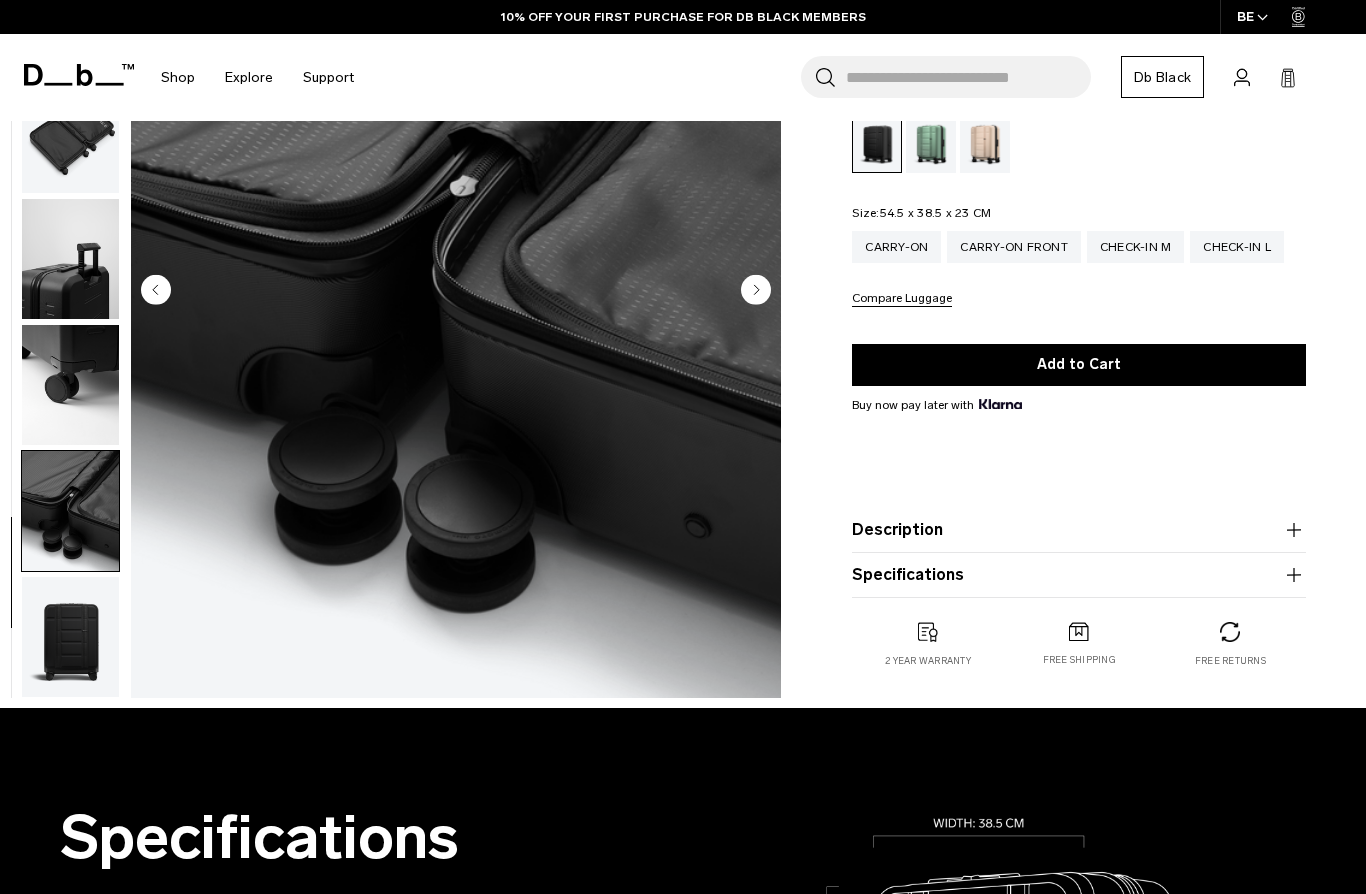 click at bounding box center (70, 637) 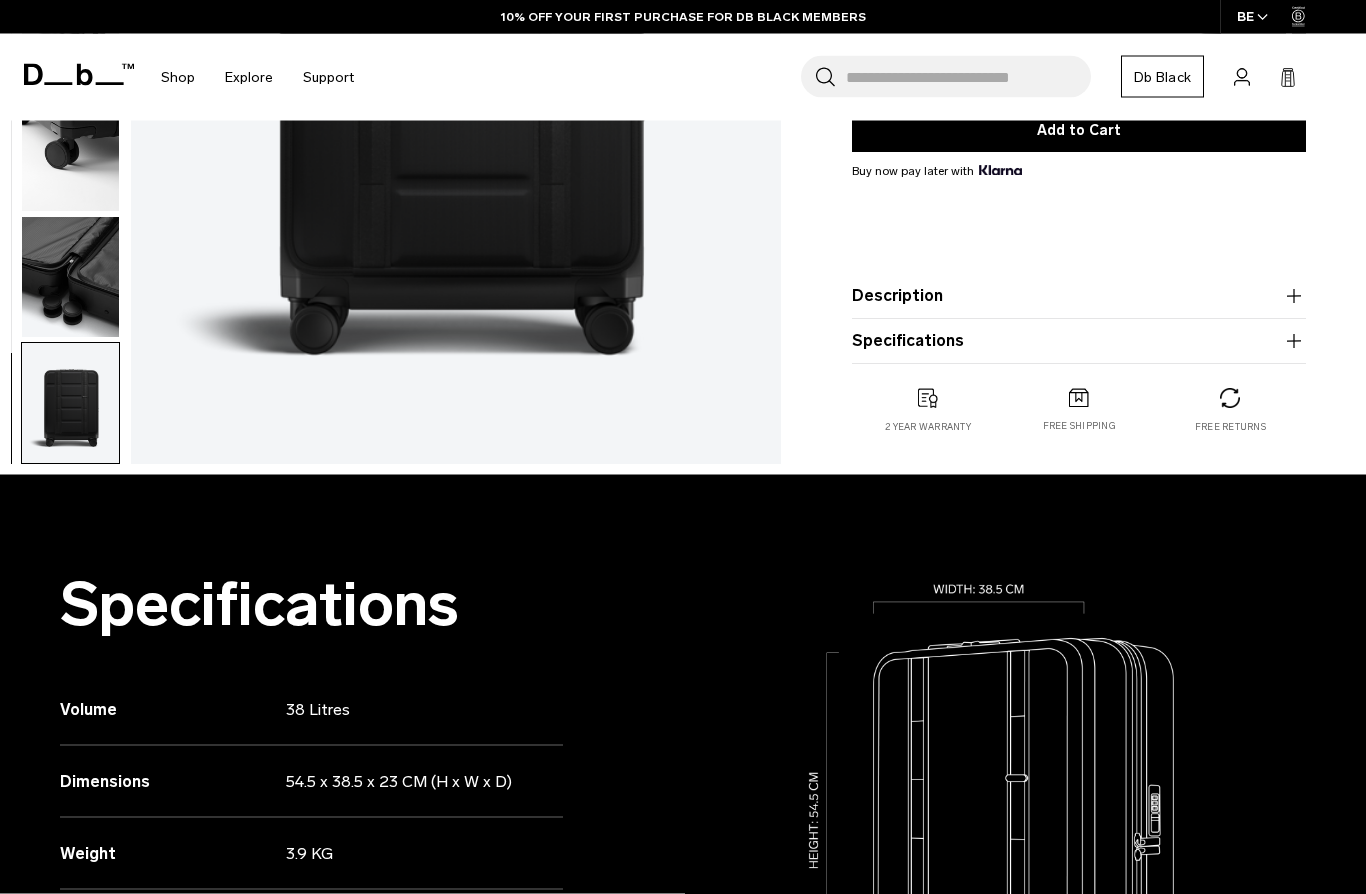 scroll, scrollTop: 548, scrollLeft: 0, axis: vertical 